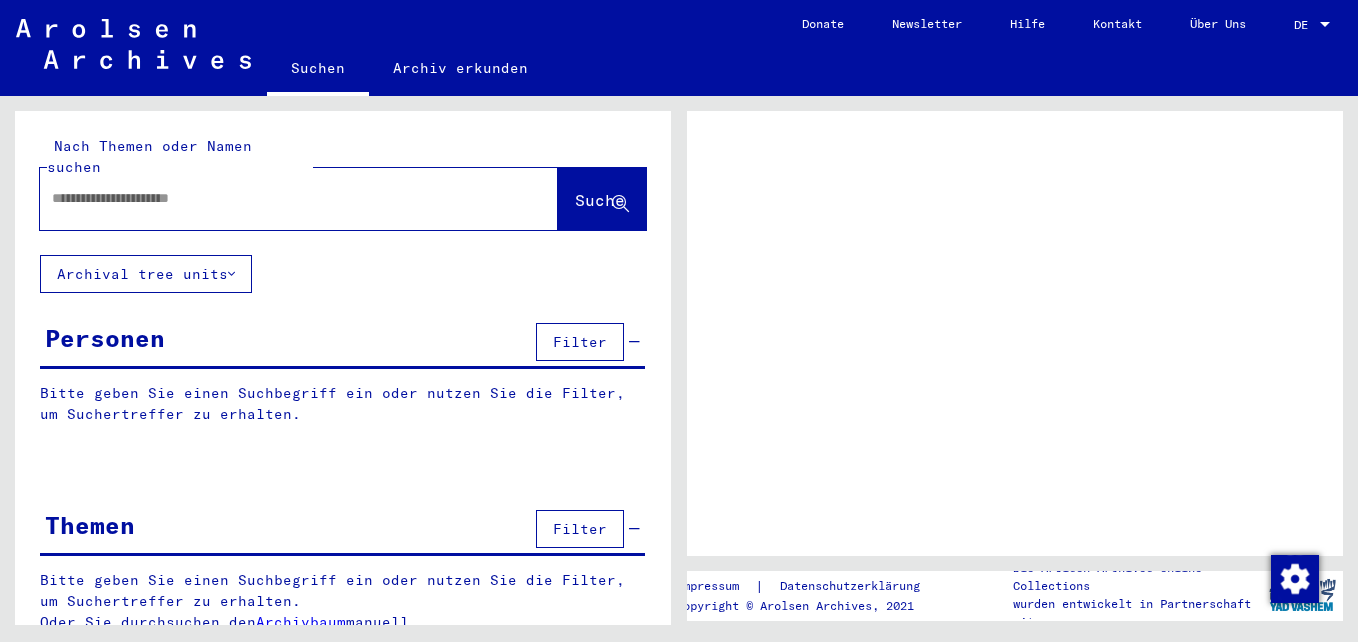 scroll, scrollTop: 0, scrollLeft: 0, axis: both 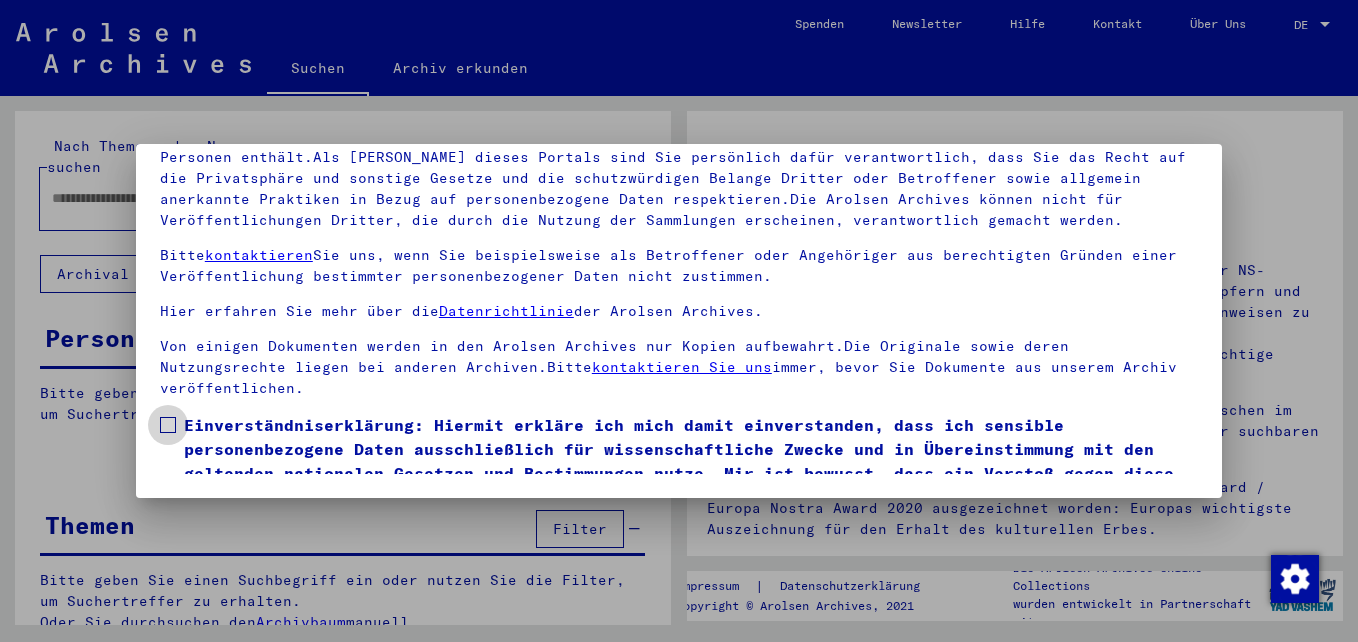 click at bounding box center [168, 425] 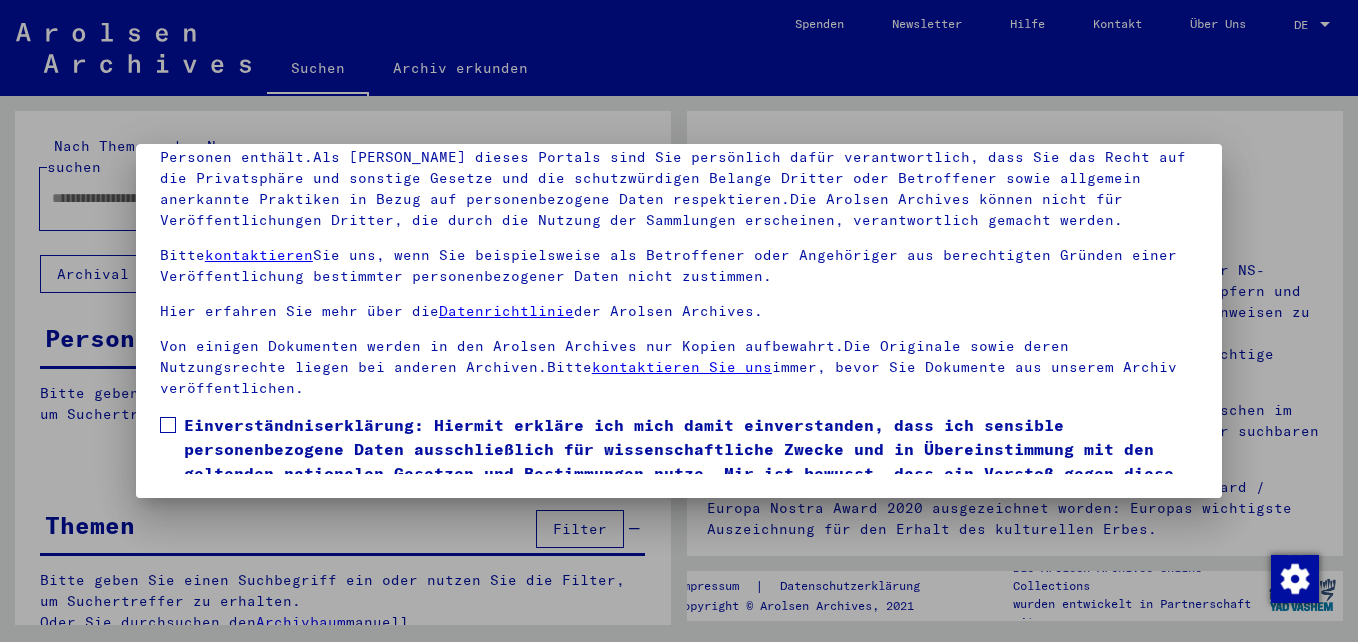 scroll, scrollTop: 83, scrollLeft: 0, axis: vertical 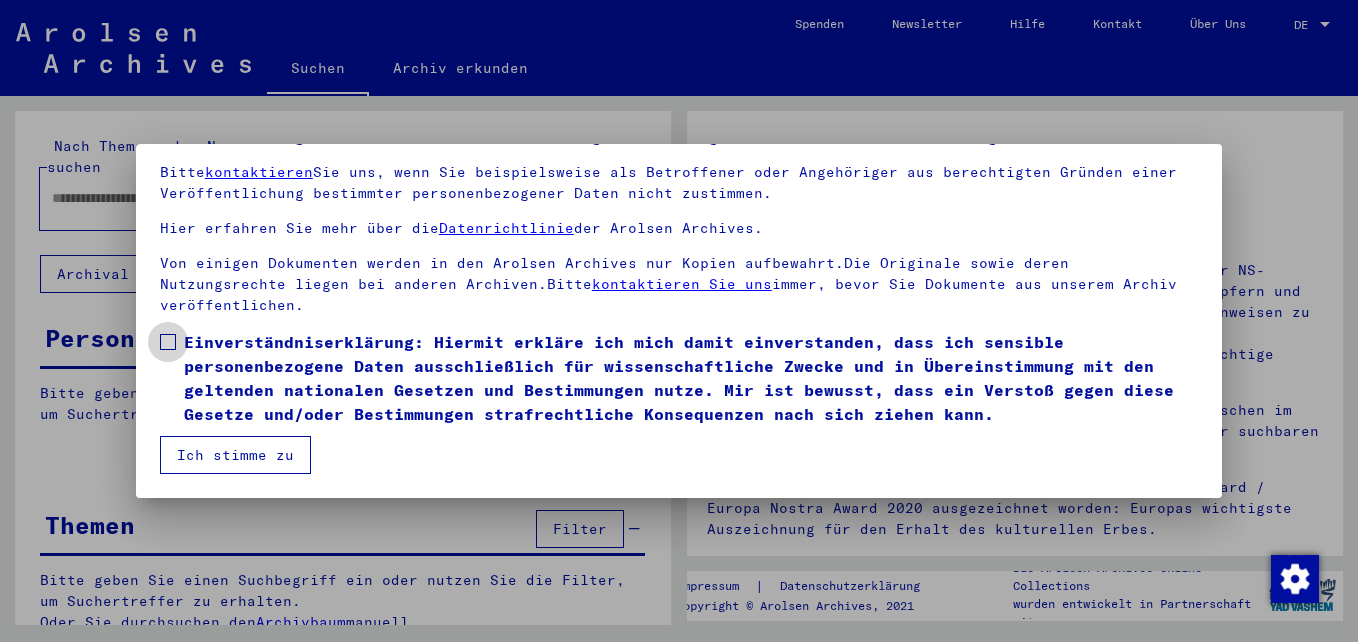 click on "Einverständniserklärung: Hiermit erkläre ich mich damit einverstanden, dass ich sensible personenbezogene Daten ausschließlich für wissenschaftliche Zwecke und in Übereinstimmung mit den geltenden nationalen Gesetzen und Bestimmungen nutze. Mir ist bewusst, dass ein Verstoß gegen diese Gesetze und/oder Bestimmungen strafrechtliche Konsequenzen nach sich ziehen kann." at bounding box center (679, 378) 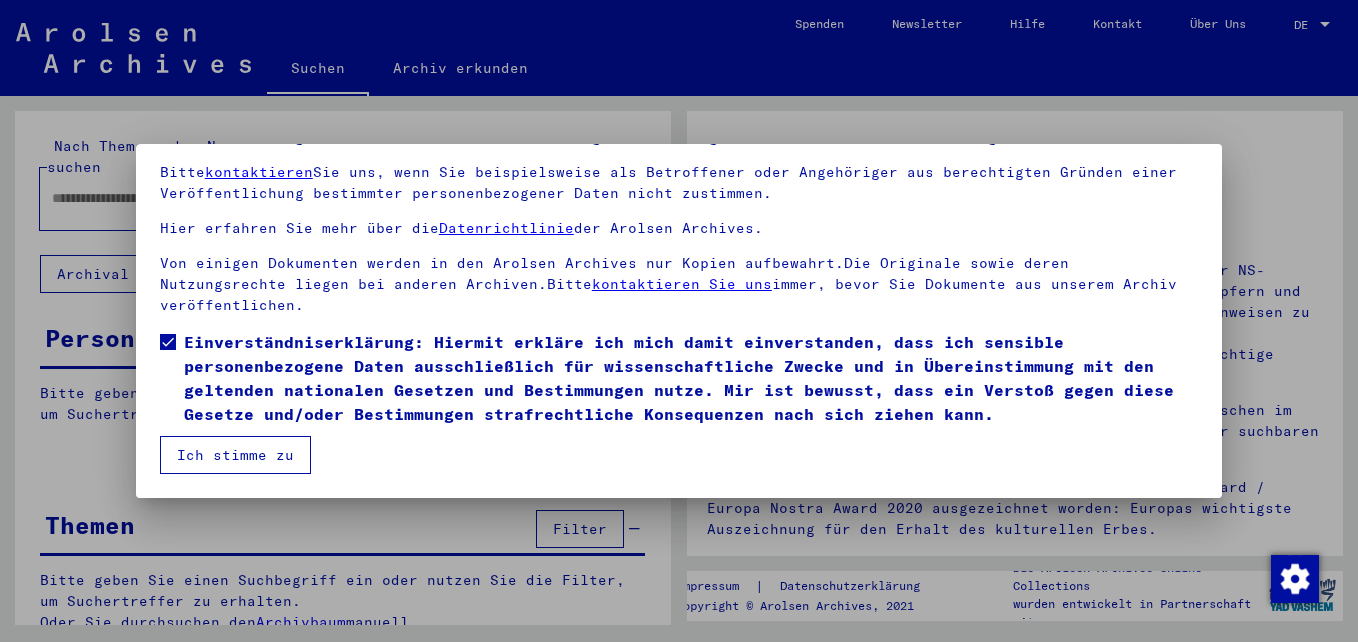 click on "Ich stimme zu" at bounding box center [235, 455] 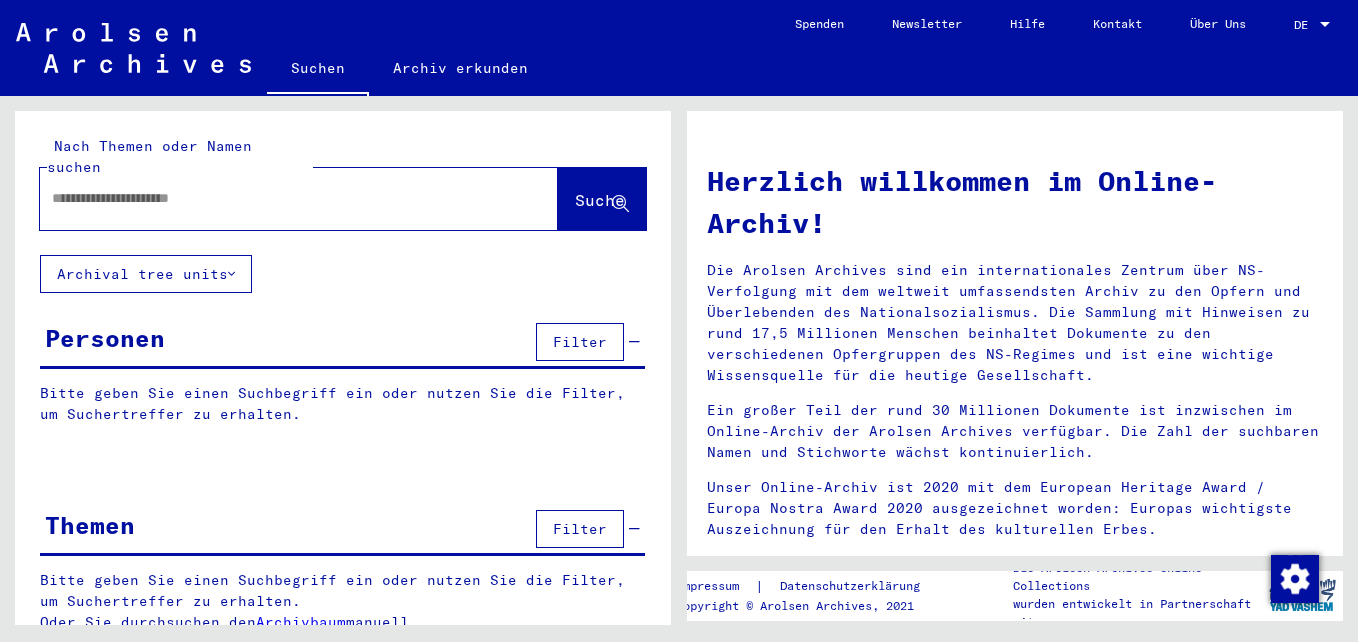 click at bounding box center [275, 198] 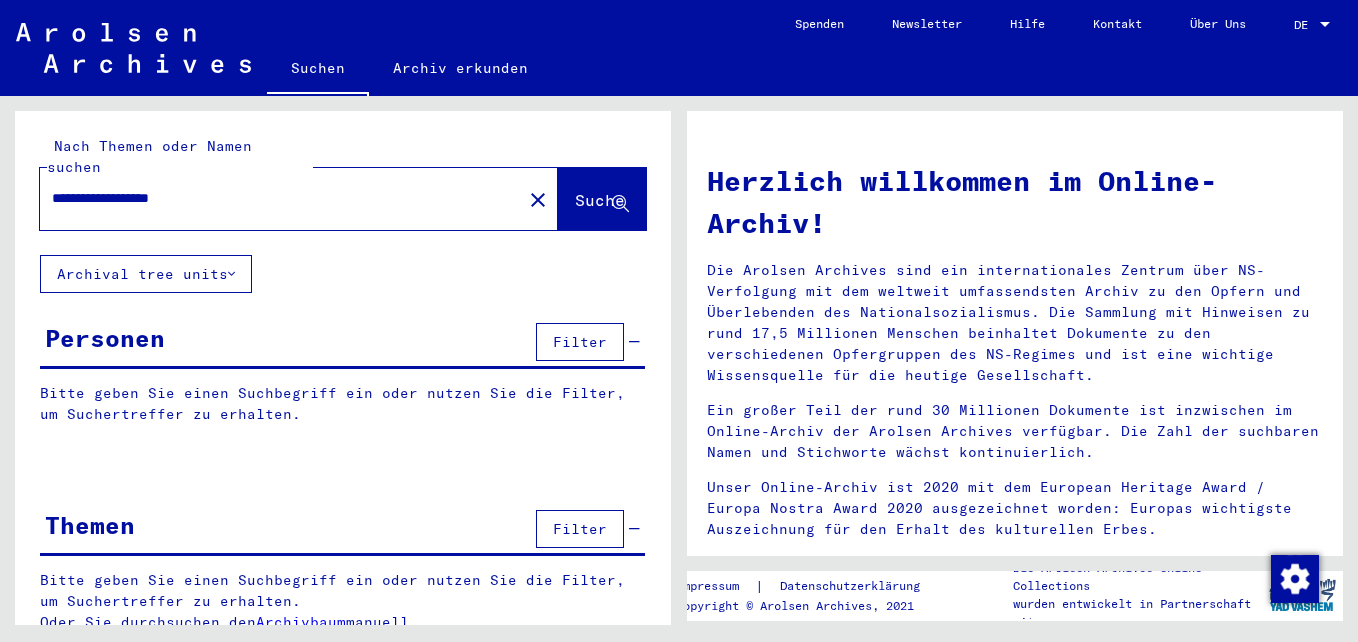 type on "**********" 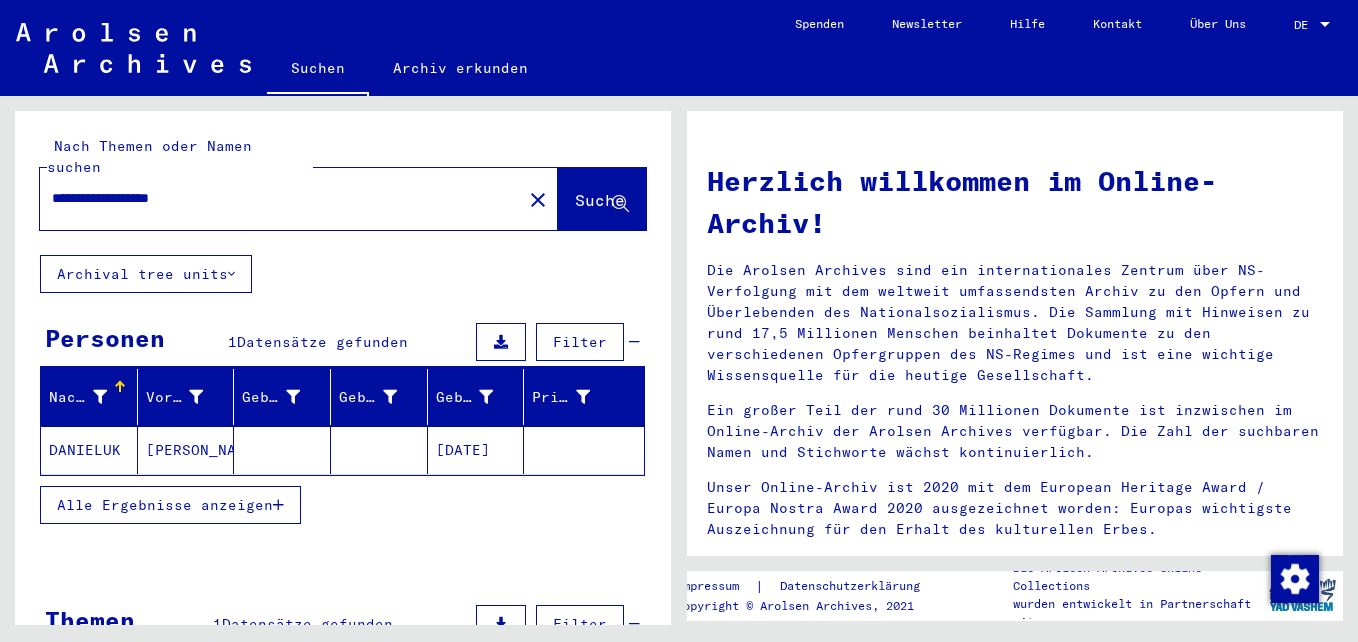 scroll, scrollTop: 193, scrollLeft: 0, axis: vertical 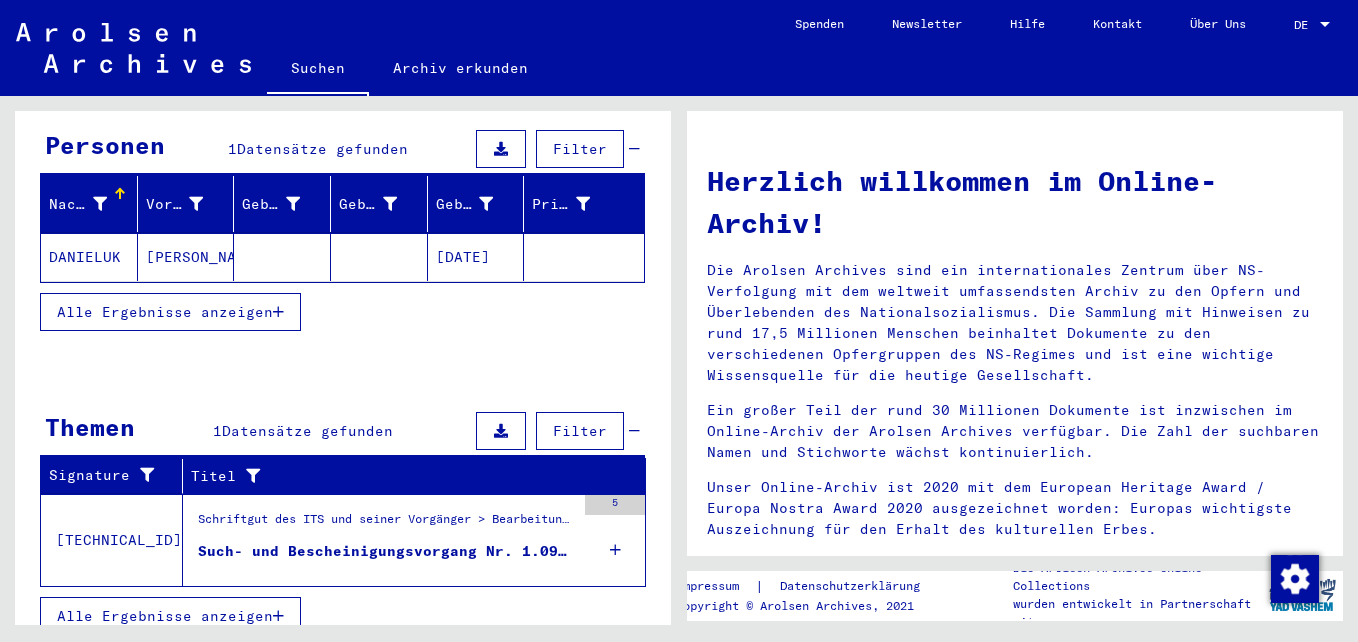 drag, startPoint x: 475, startPoint y: 527, endPoint x: 413, endPoint y: 527, distance: 62 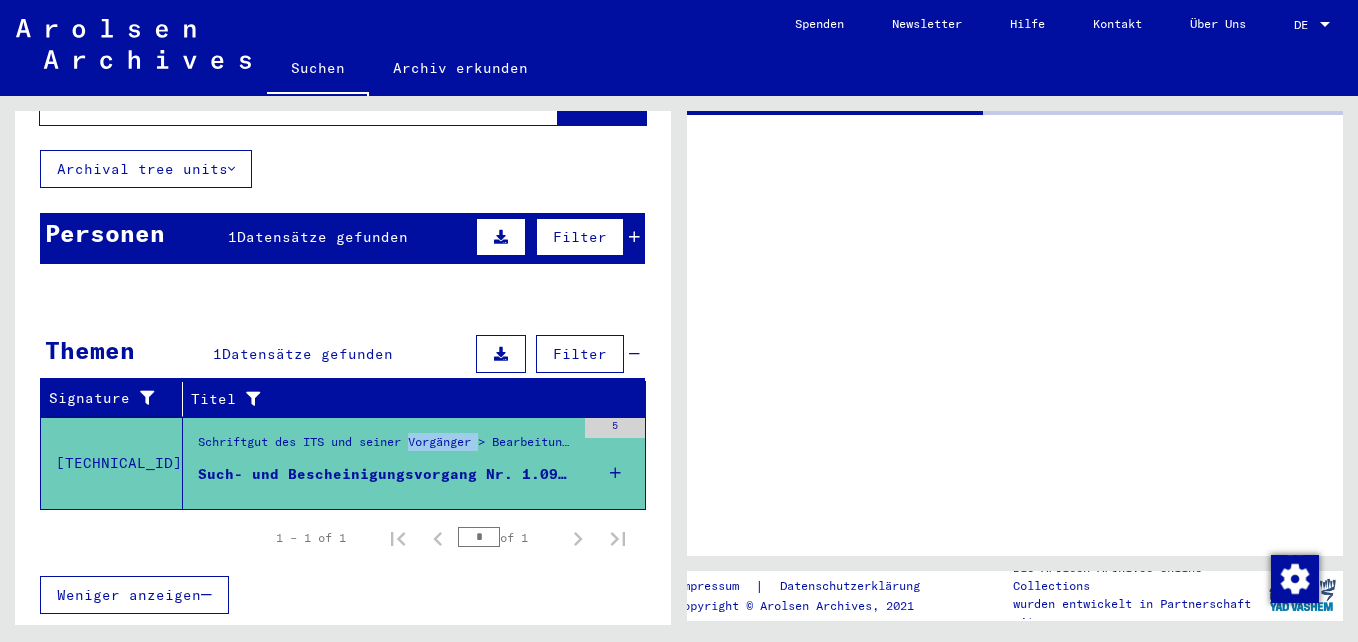 click on "Signature   Titel   [TECHNICAL_ID]  Schriftgut des ITS und seiner Vorgänger > Bearbeitung von Anfragen > Fallbezogene [MEDICAL_DATA] des ITS ab 1947 > T/D-Fallablage > Such- und Bescheinigungsvorgänge mit den (T/D-) Nummern von [PHONE_NUMBER] bis [PHONE_NUMBER] > Such- und Bescheinigungsvorgänge mit den (T/D-) Nummern von [PHONE_NUMBER] bis [PHONE_NUMBER] Such- und Bescheinigungsvorgang Nr. 1.090.927 für [PERSON_NAME] geboren [DEMOGRAPHIC_DATA] 5  1 – 1 of 1  *  of 1" at bounding box center [343, 473] 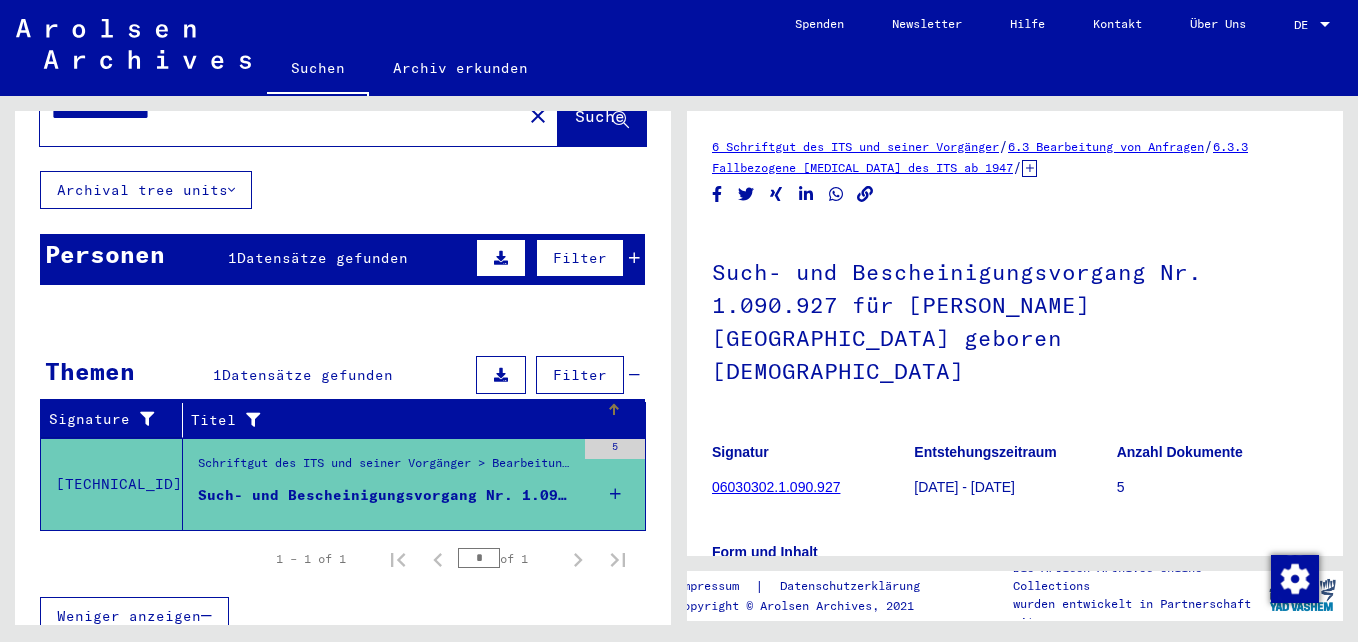 drag, startPoint x: 413, startPoint y: 527, endPoint x: 272, endPoint y: 411, distance: 182.58423 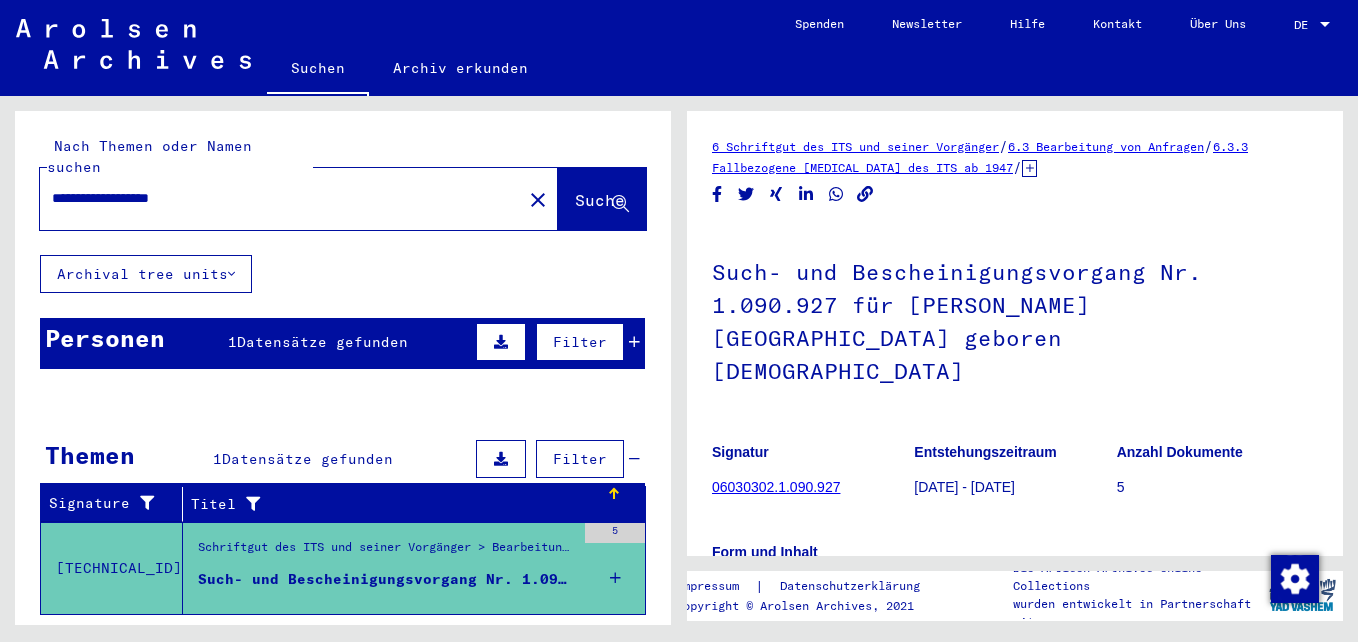 scroll, scrollTop: 273, scrollLeft: 0, axis: vertical 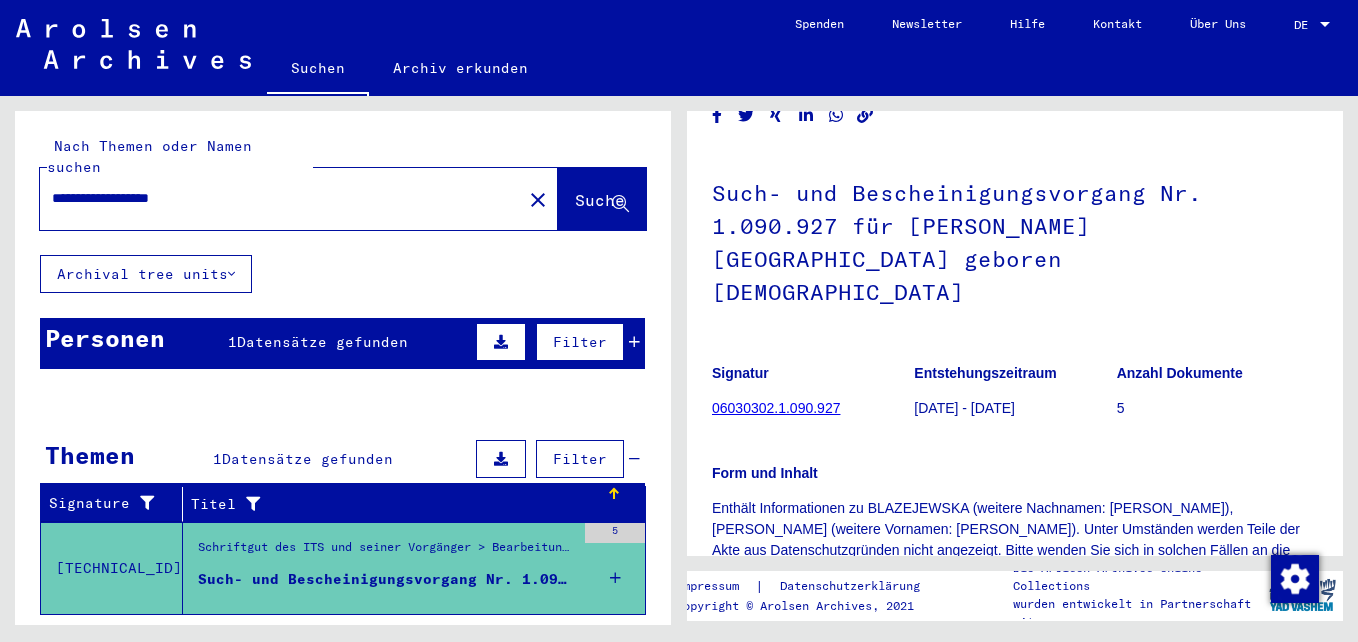 click on "Datensätze gefunden" at bounding box center [322, 342] 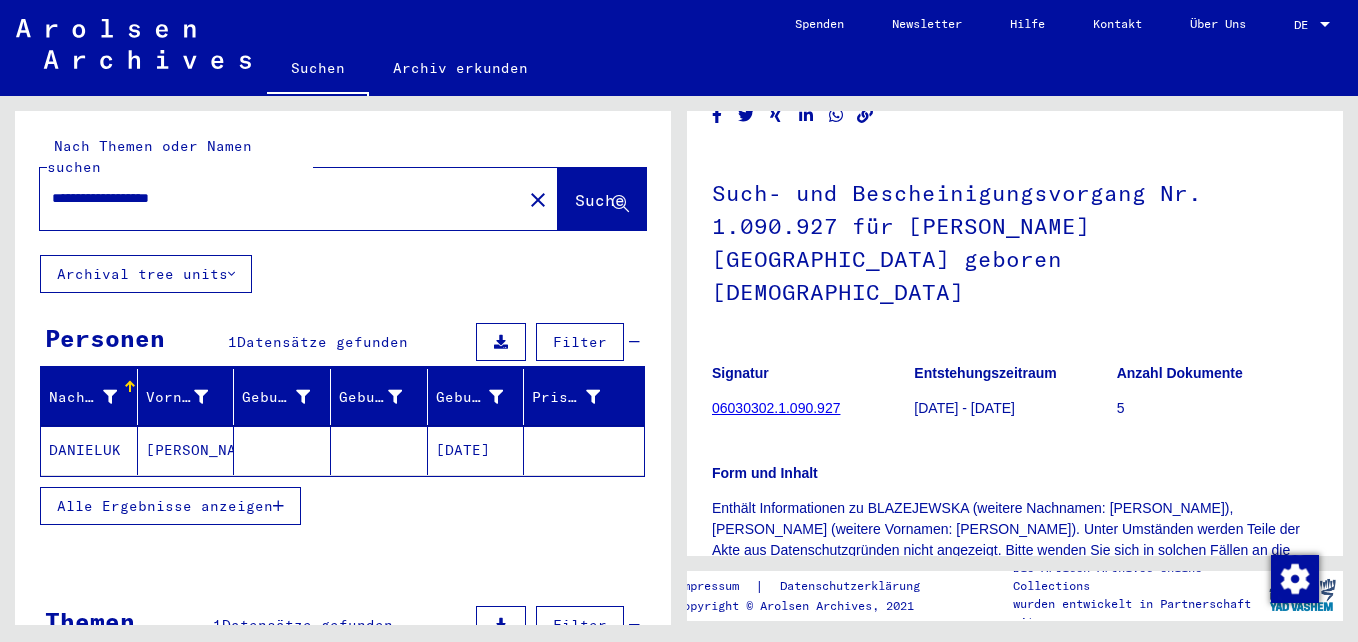 click on "[PERSON_NAME]" 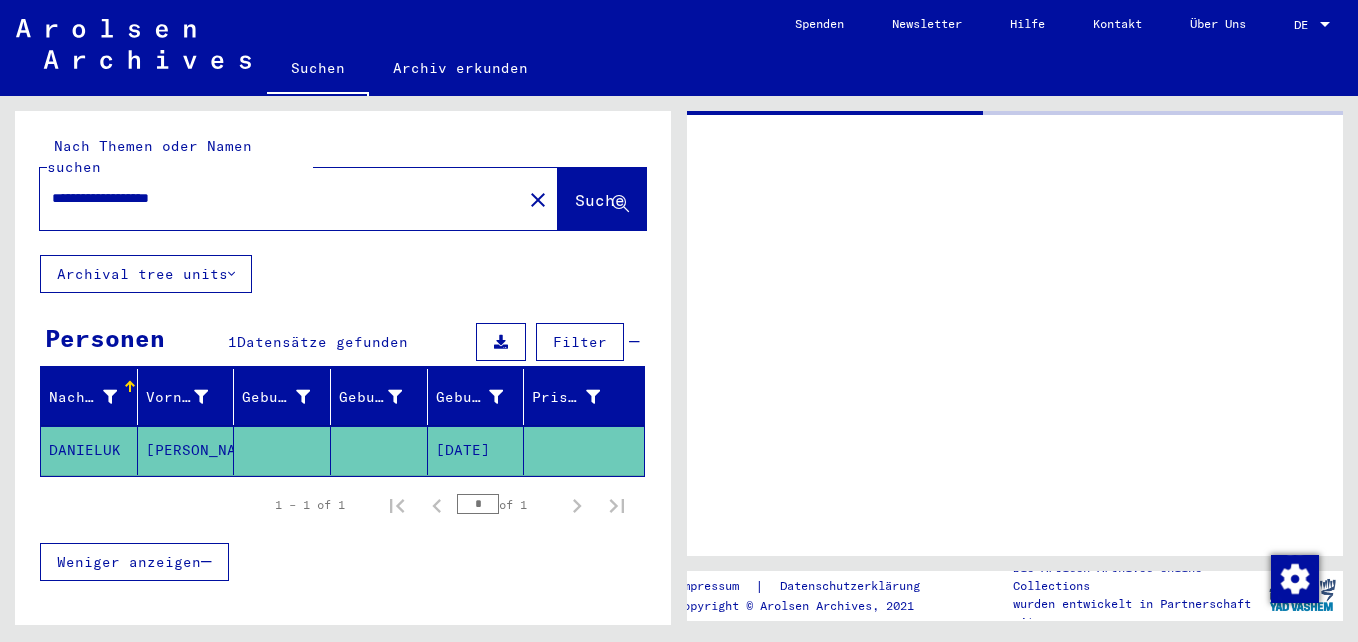 scroll, scrollTop: 0, scrollLeft: 0, axis: both 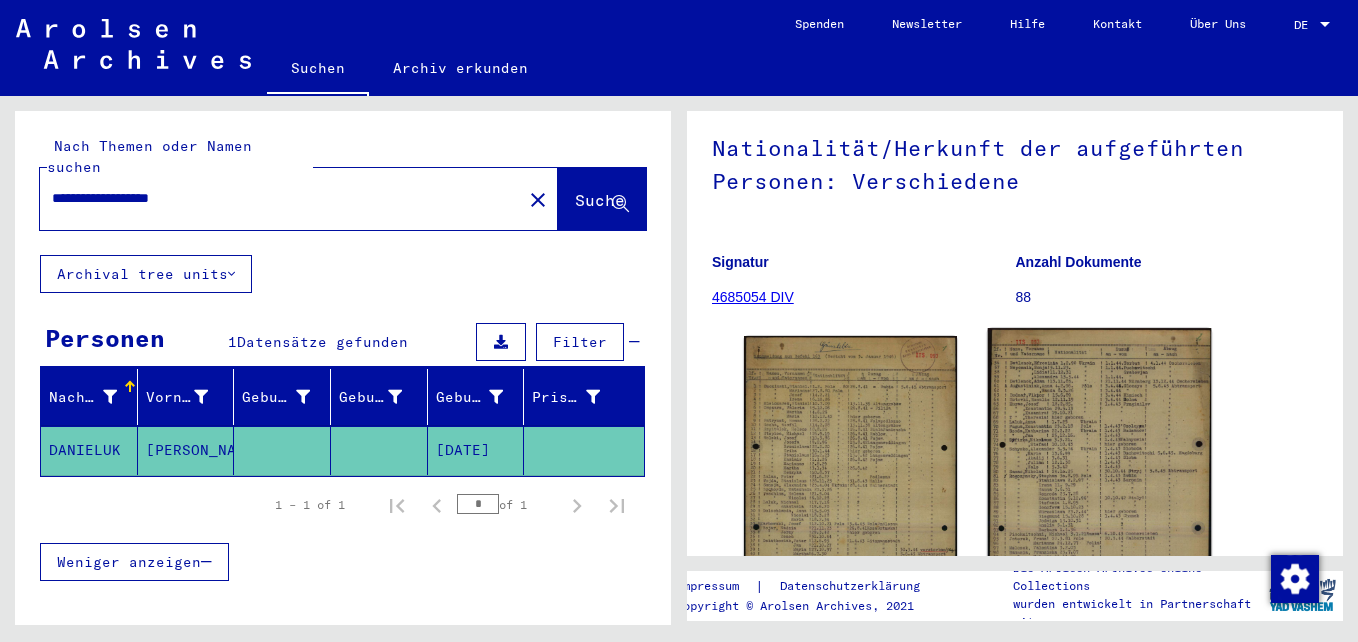 click 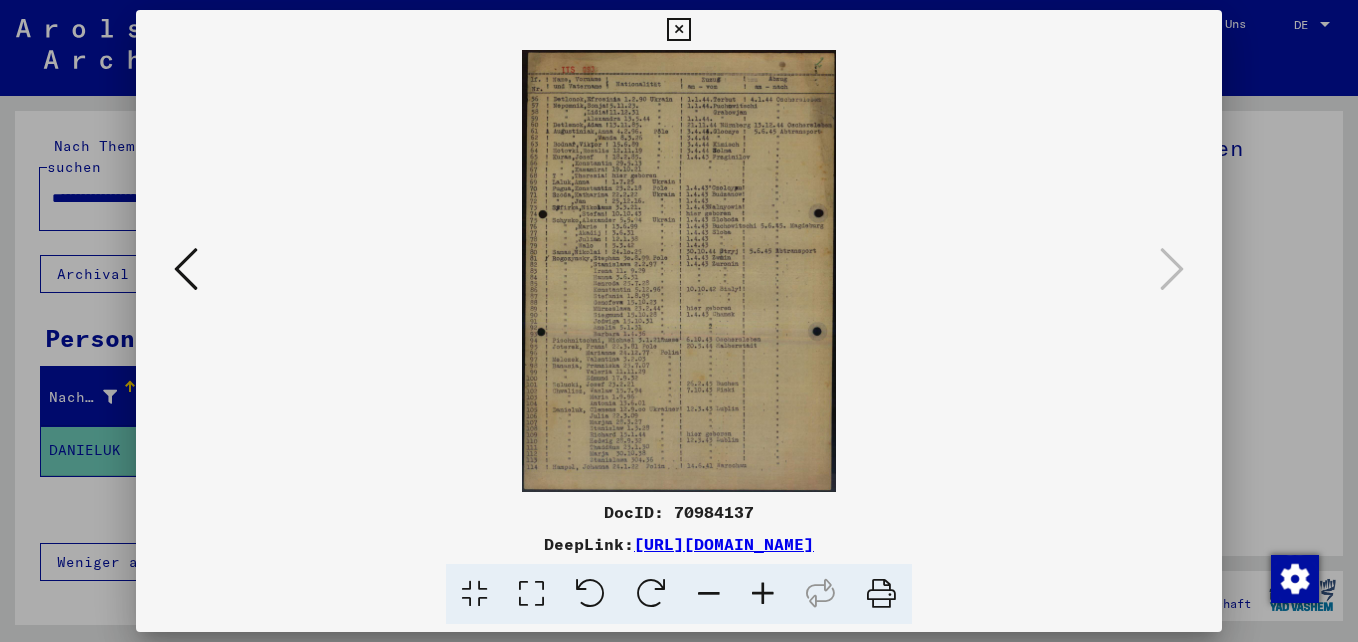 click at bounding box center [763, 594] 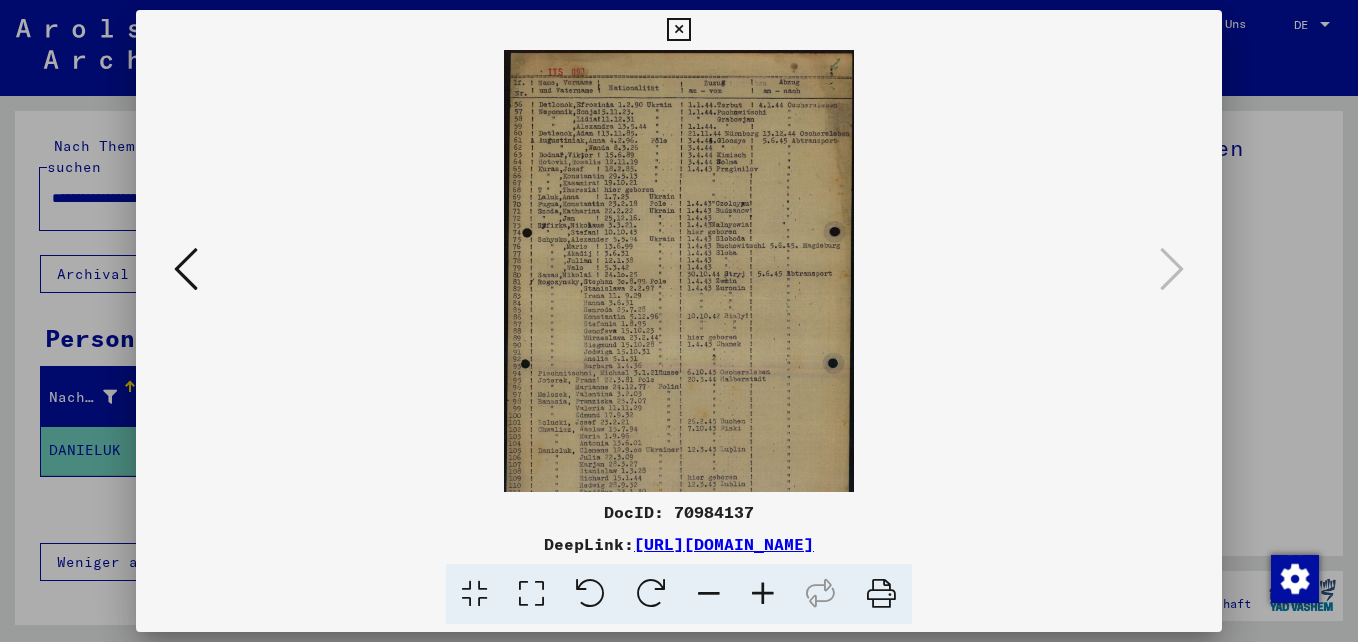 click at bounding box center (763, 594) 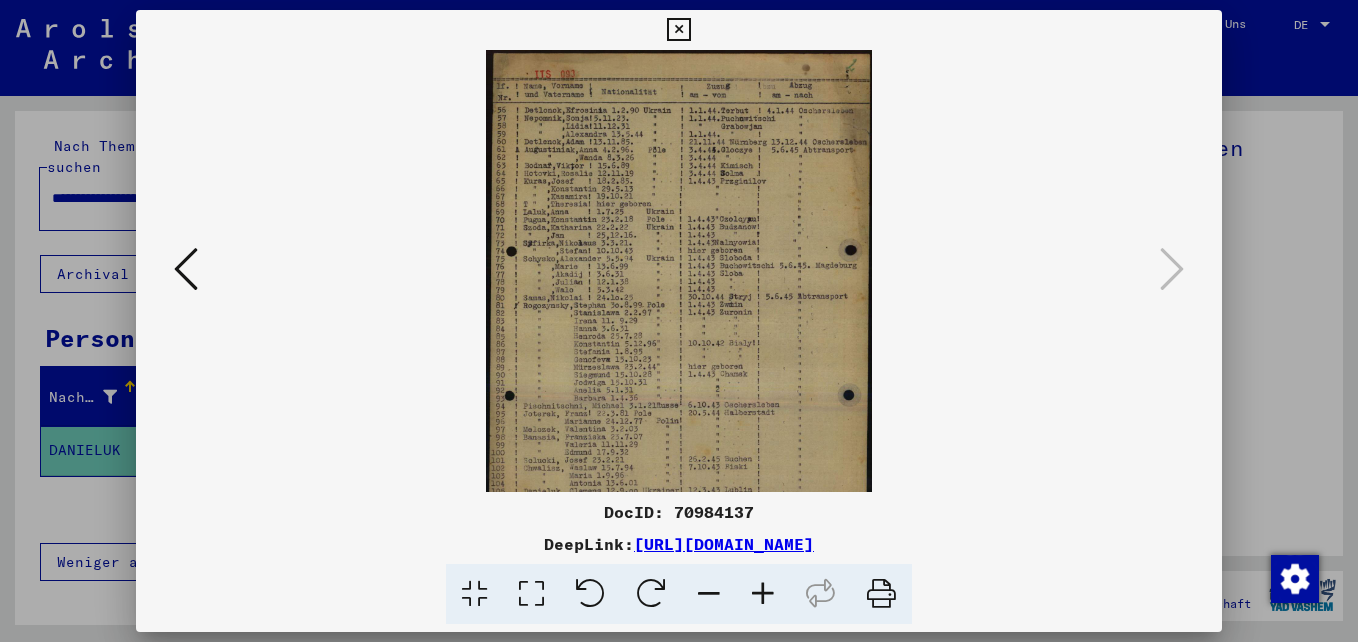 click at bounding box center (763, 594) 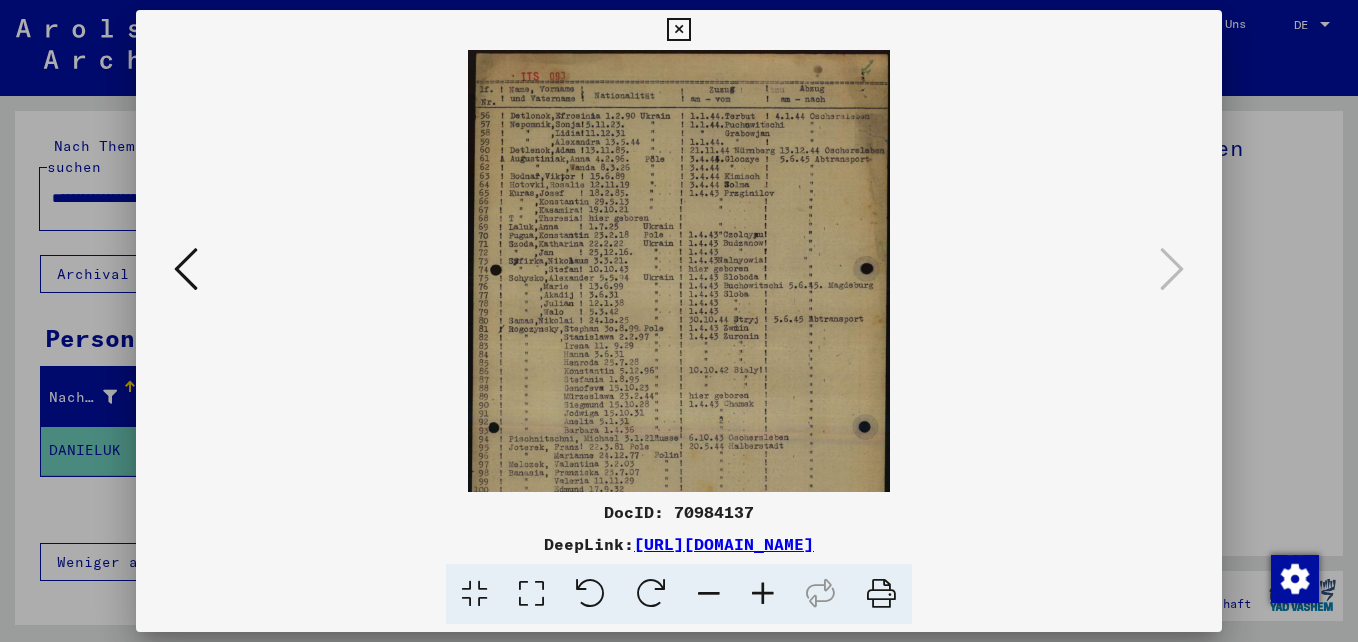 click at bounding box center [763, 594] 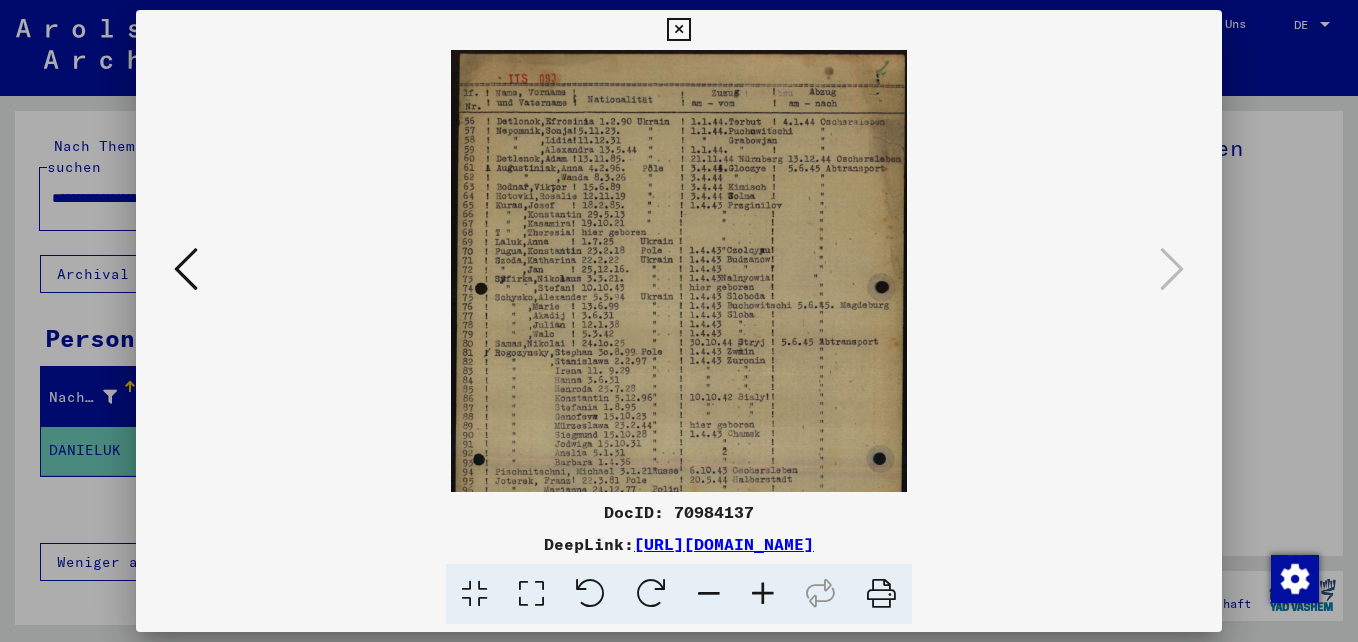 click at bounding box center [763, 594] 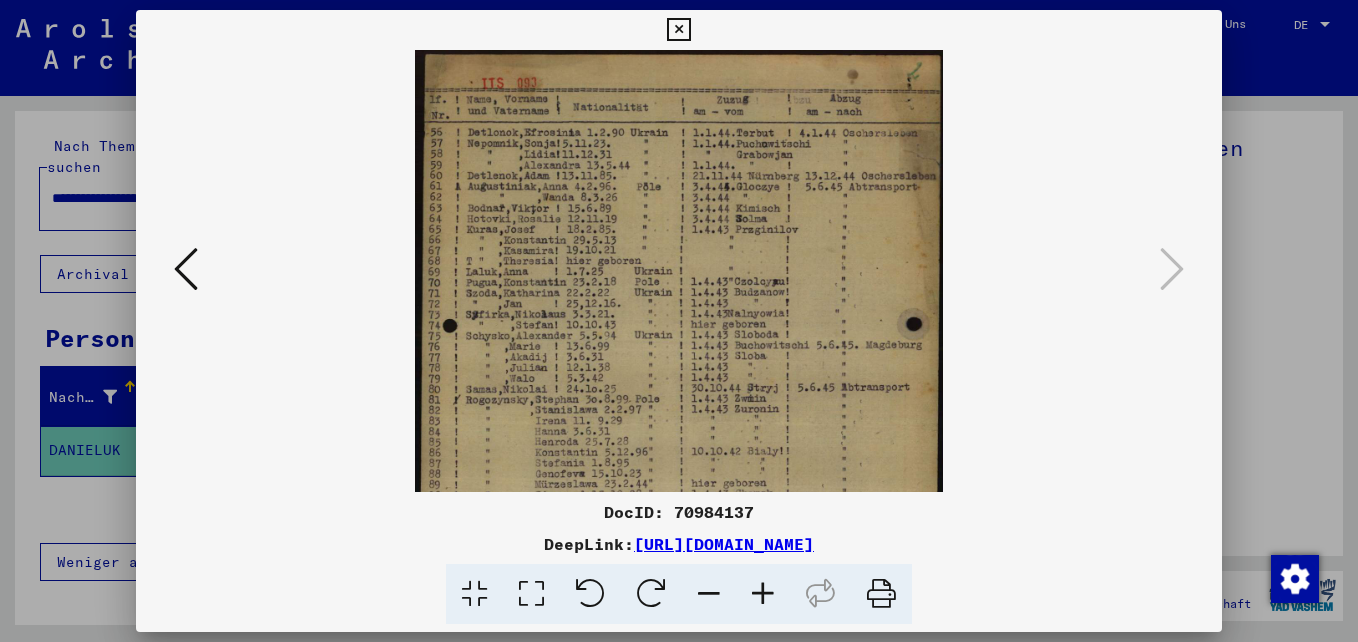 click at bounding box center [763, 594] 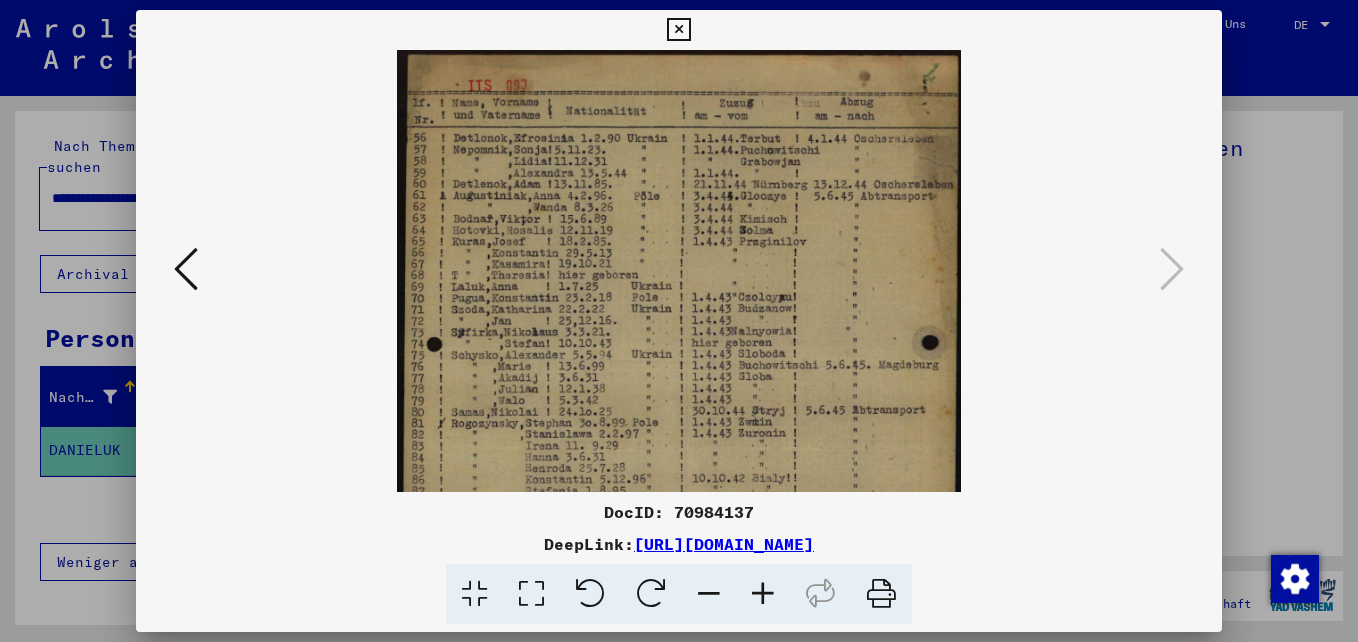 click at bounding box center [763, 594] 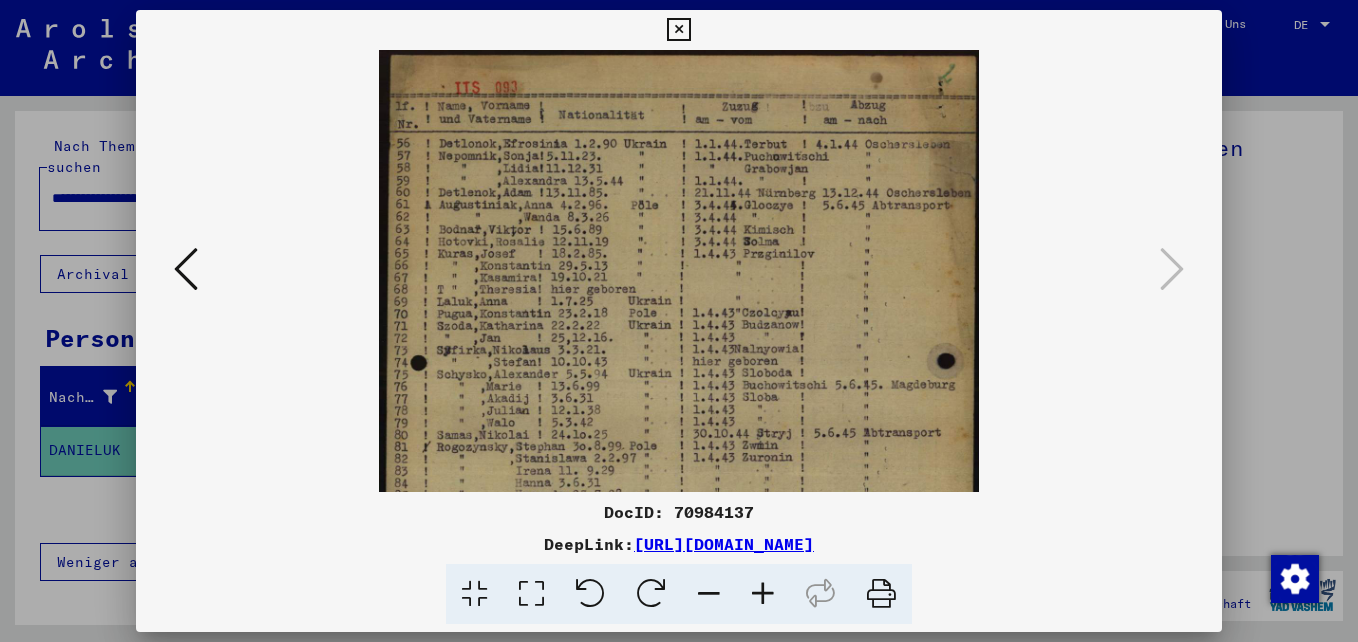 click at bounding box center (763, 594) 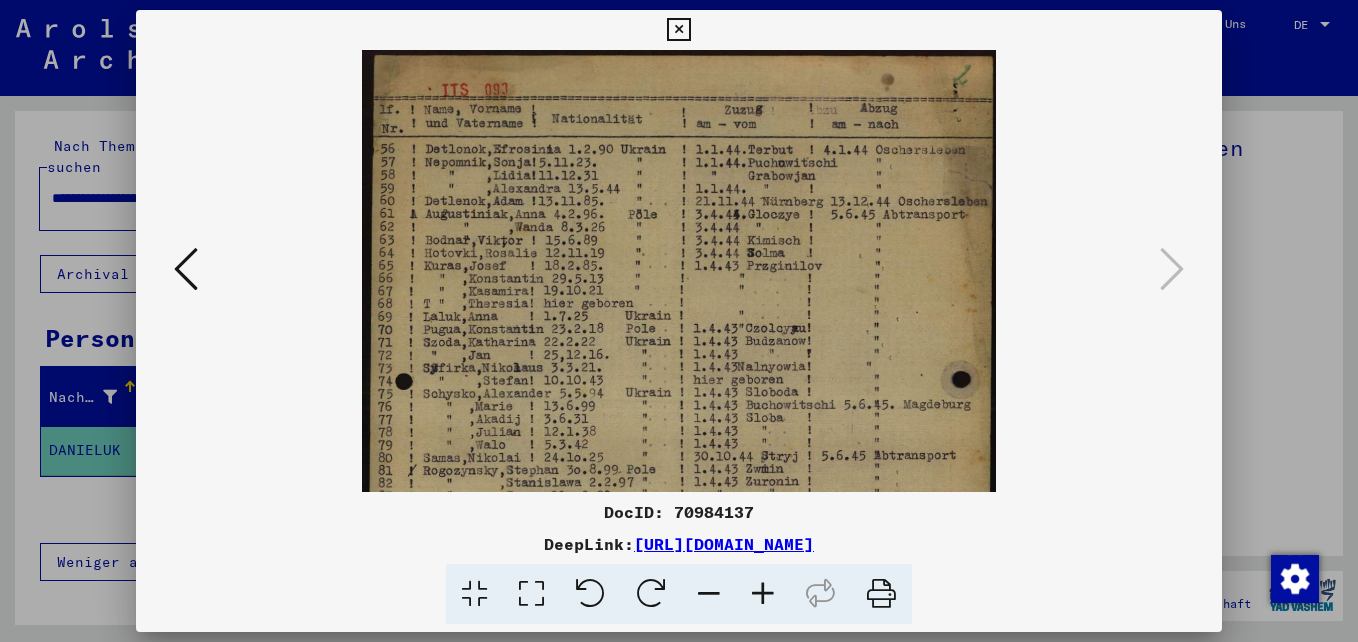click at bounding box center [763, 594] 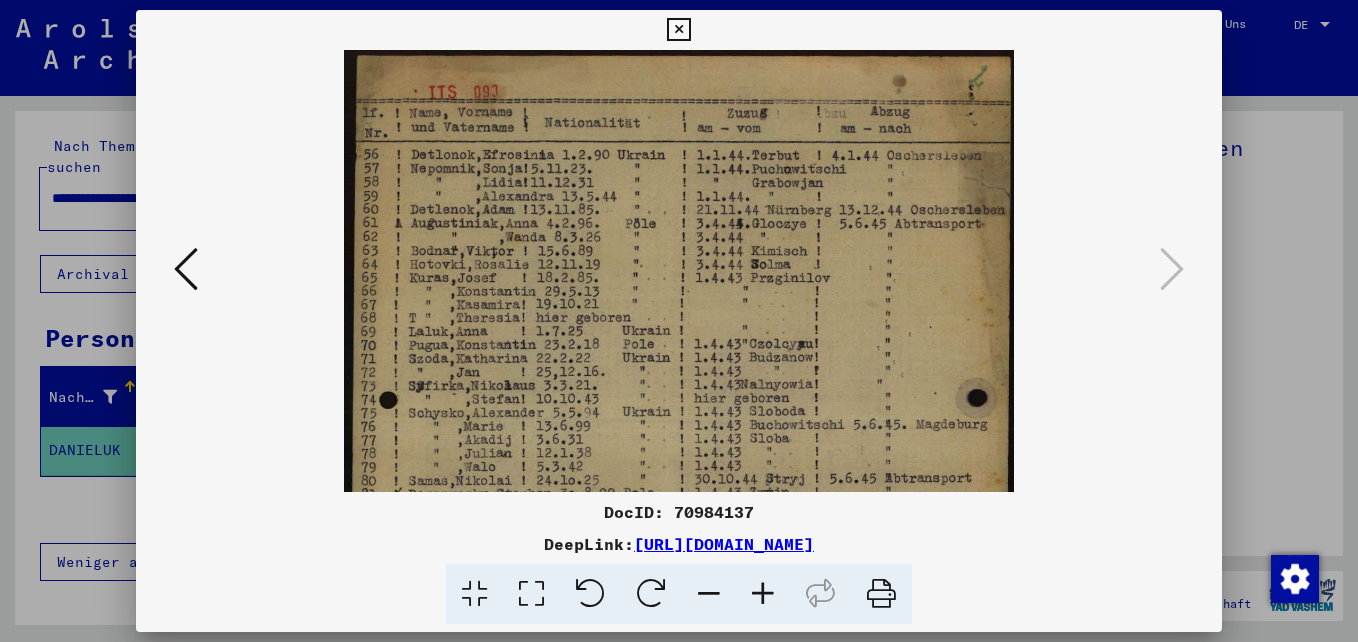 click at bounding box center (763, 594) 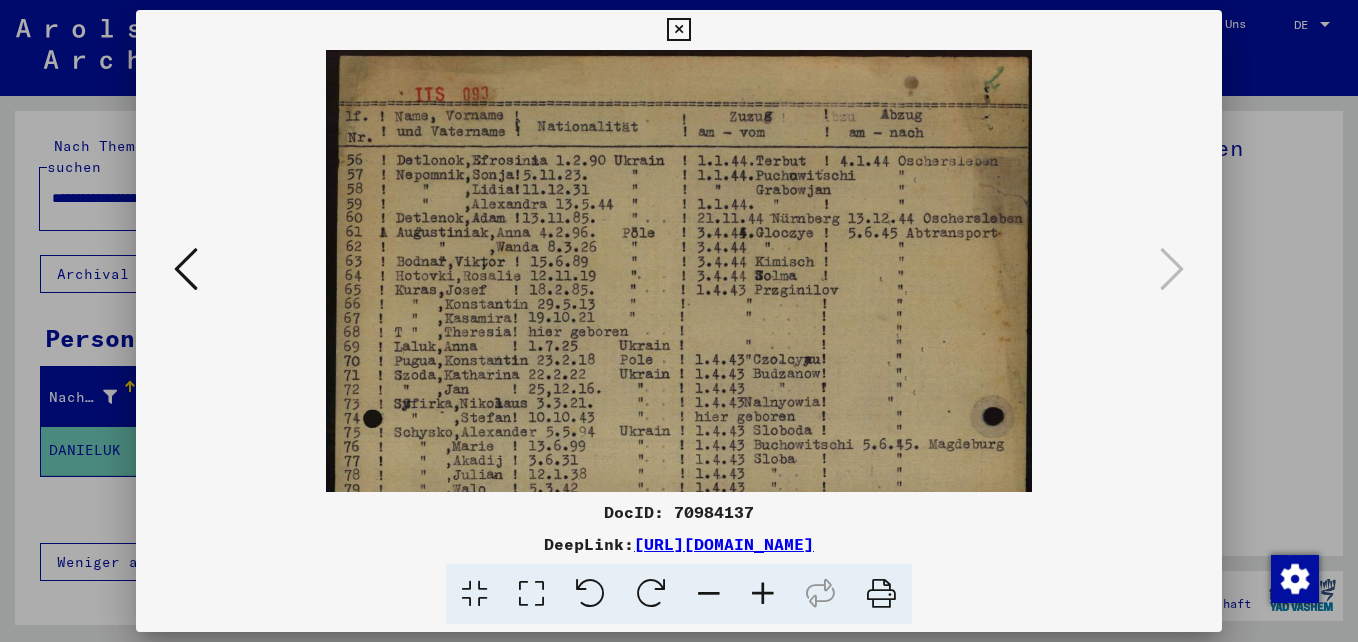 click at bounding box center [763, 594] 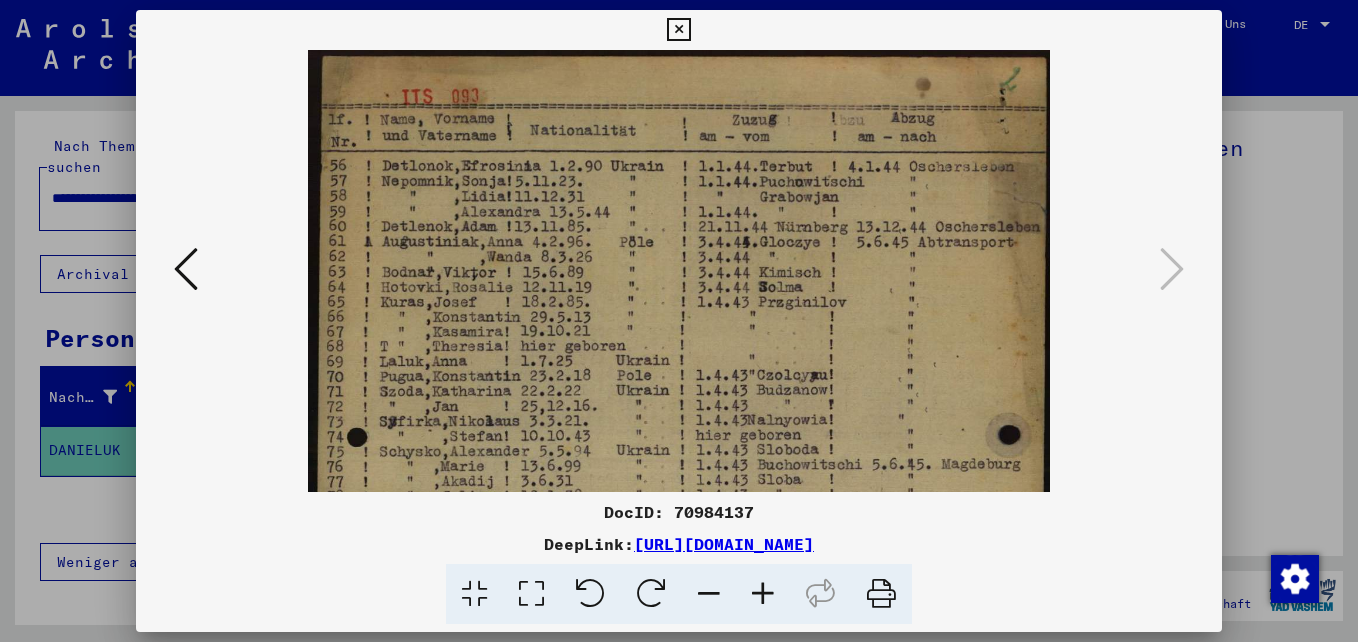 click at bounding box center [763, 594] 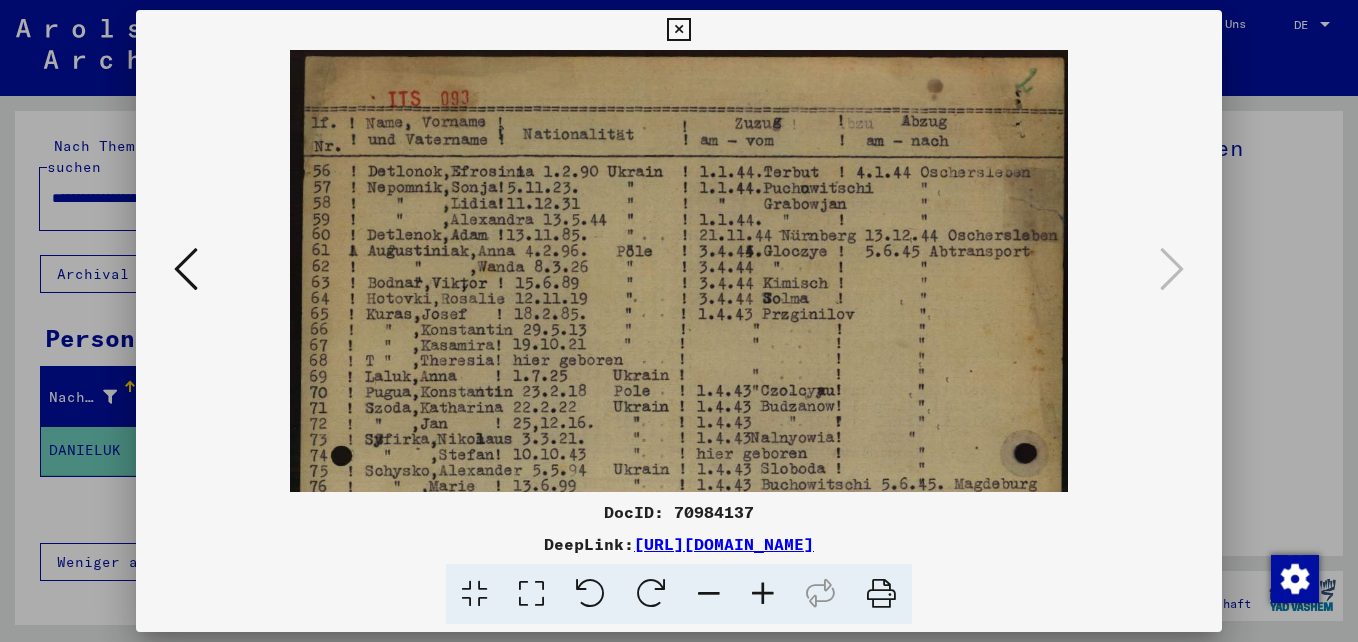 click at bounding box center [763, 594] 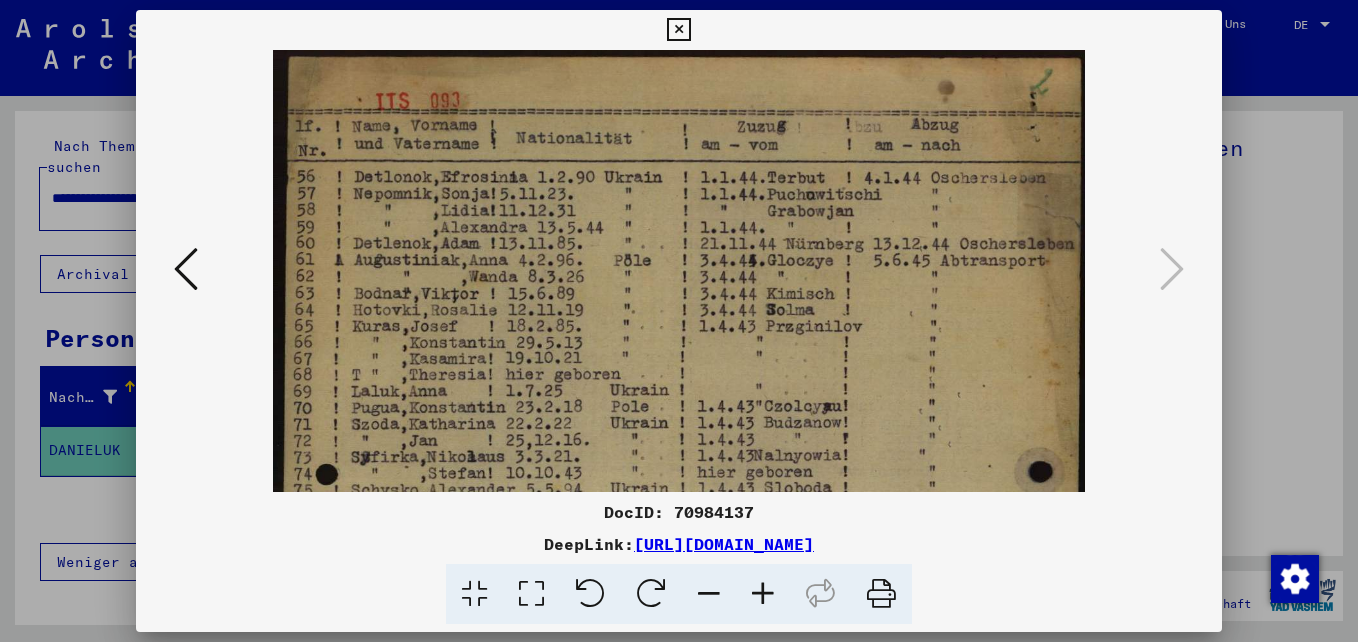 click at bounding box center (763, 594) 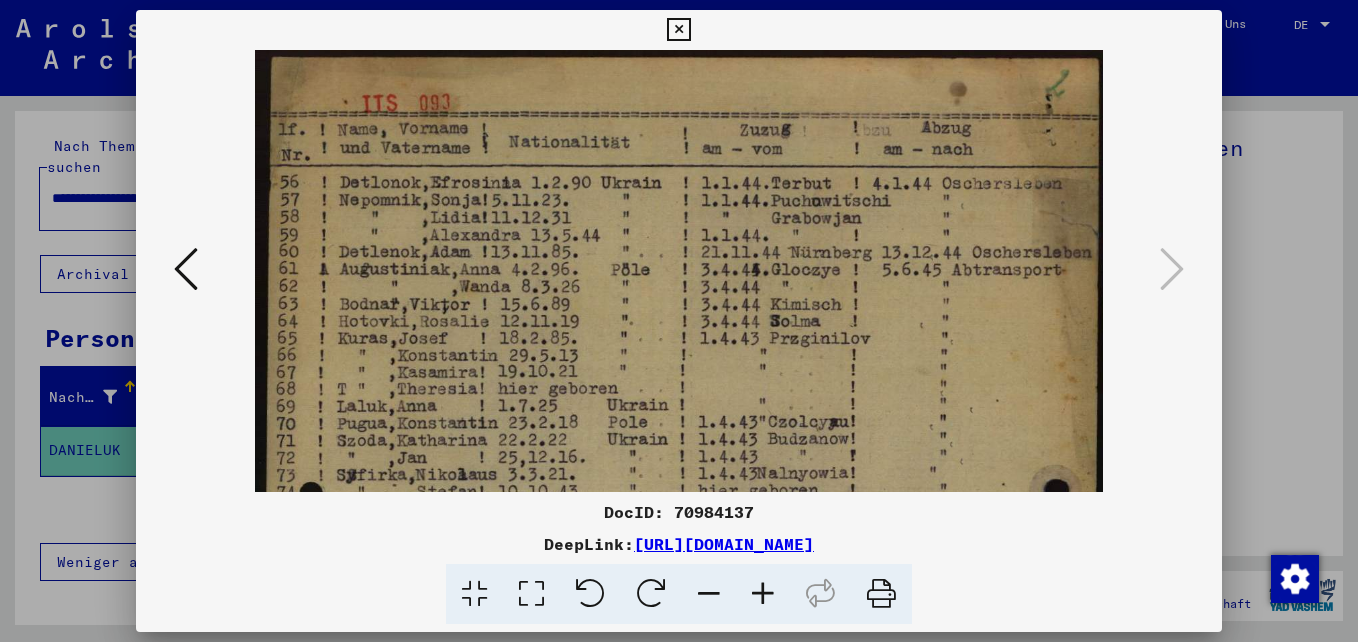 click at bounding box center [763, 594] 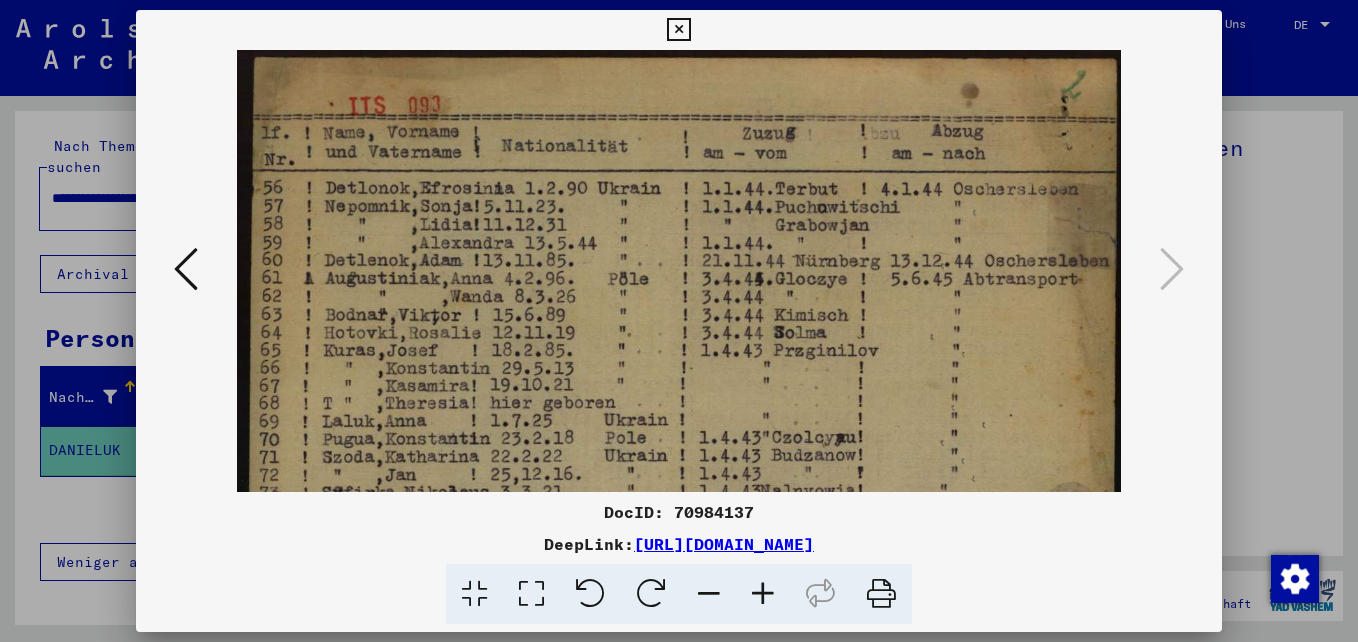 click at bounding box center [763, 594] 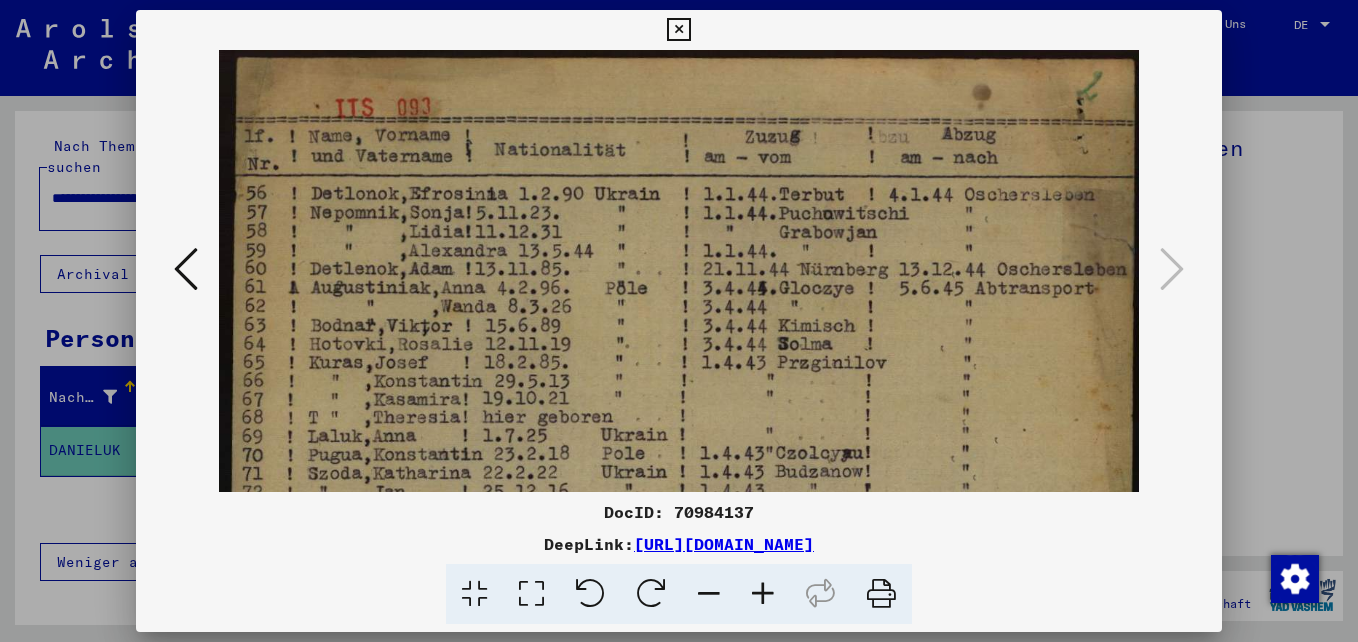 click at bounding box center (763, 594) 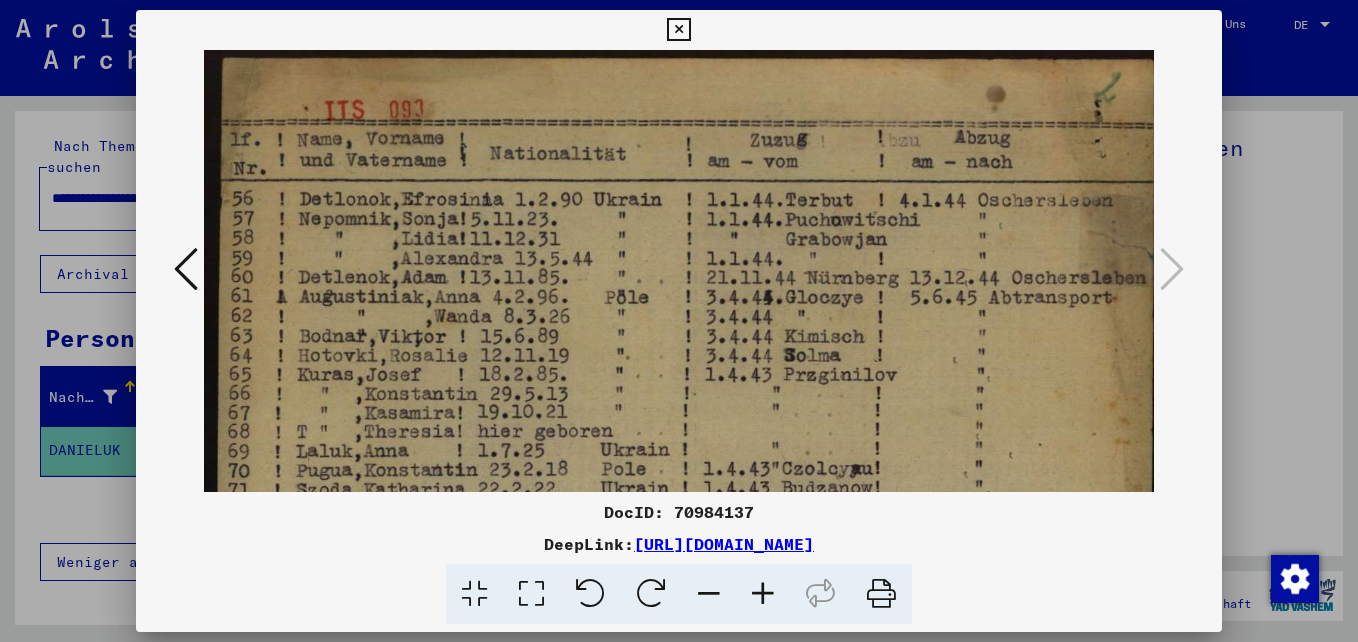 click at bounding box center [763, 594] 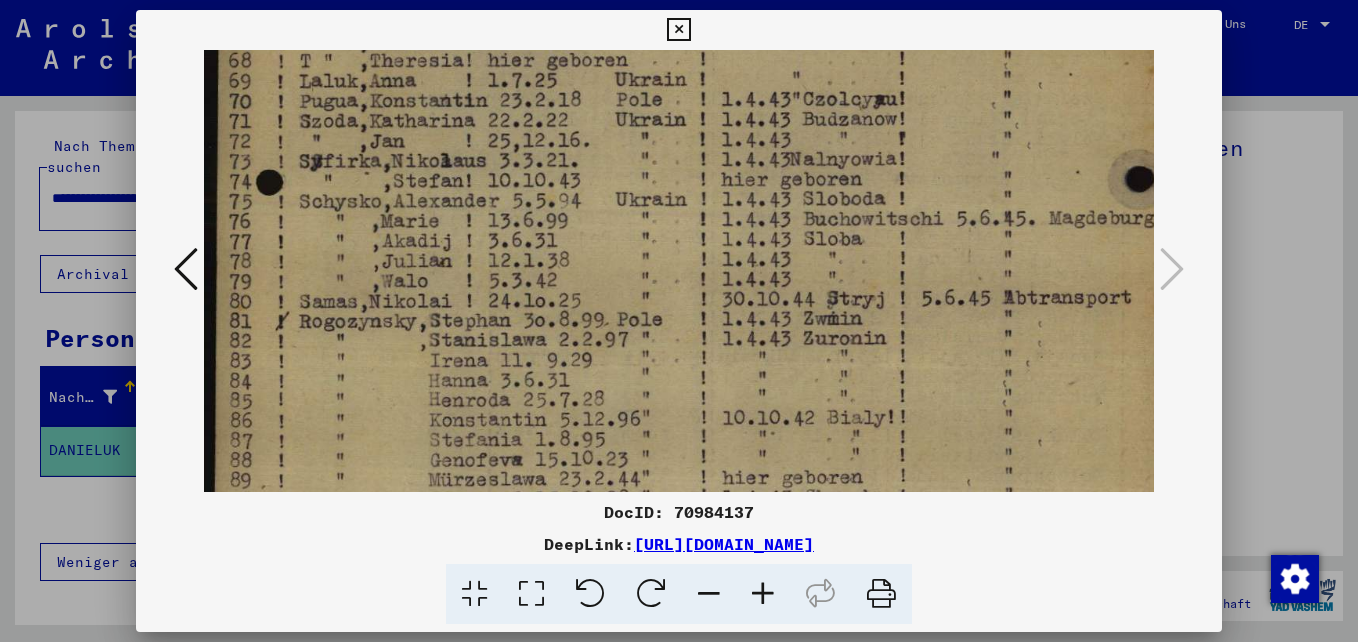 scroll, scrollTop: 397, scrollLeft: 0, axis: vertical 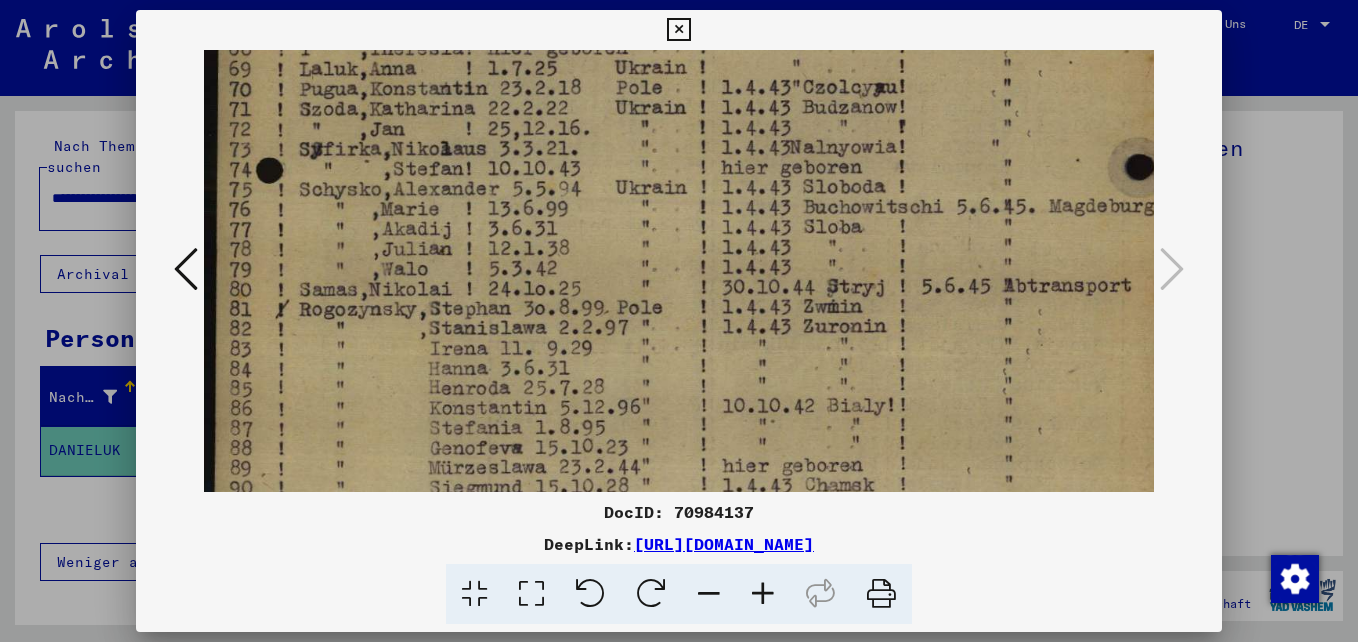drag, startPoint x: 582, startPoint y: 397, endPoint x: 648, endPoint y: 0, distance: 402.44876 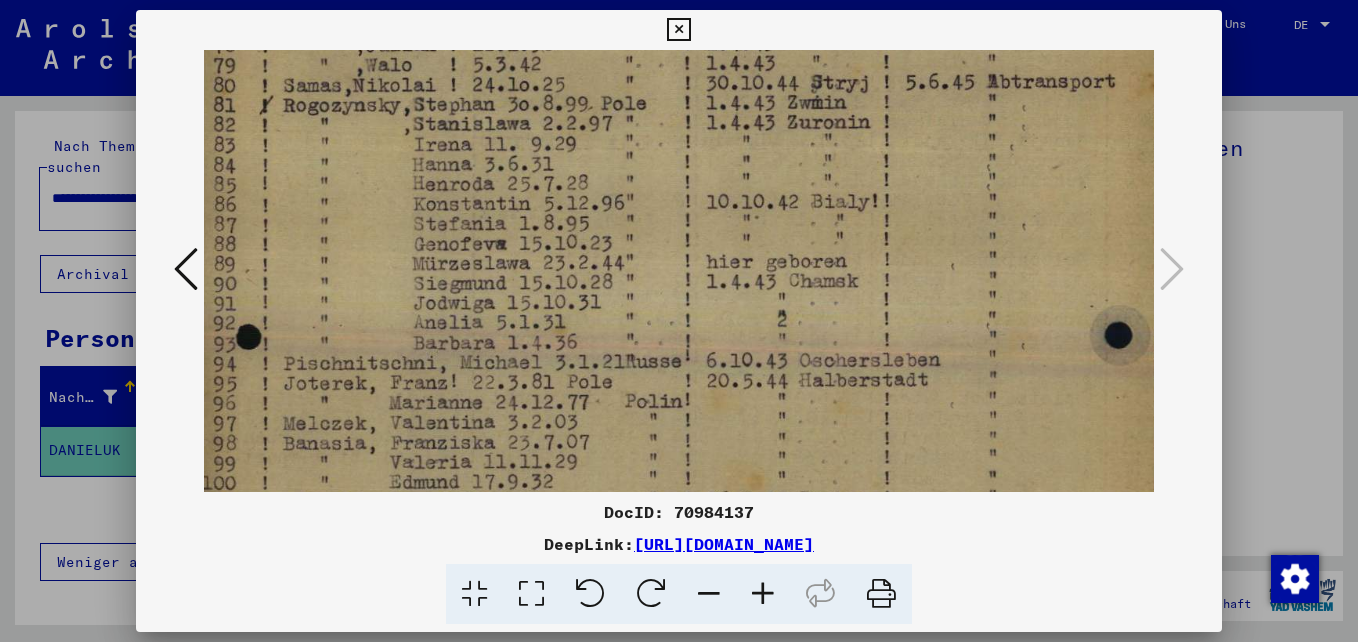 scroll, scrollTop: 612, scrollLeft: 15, axis: both 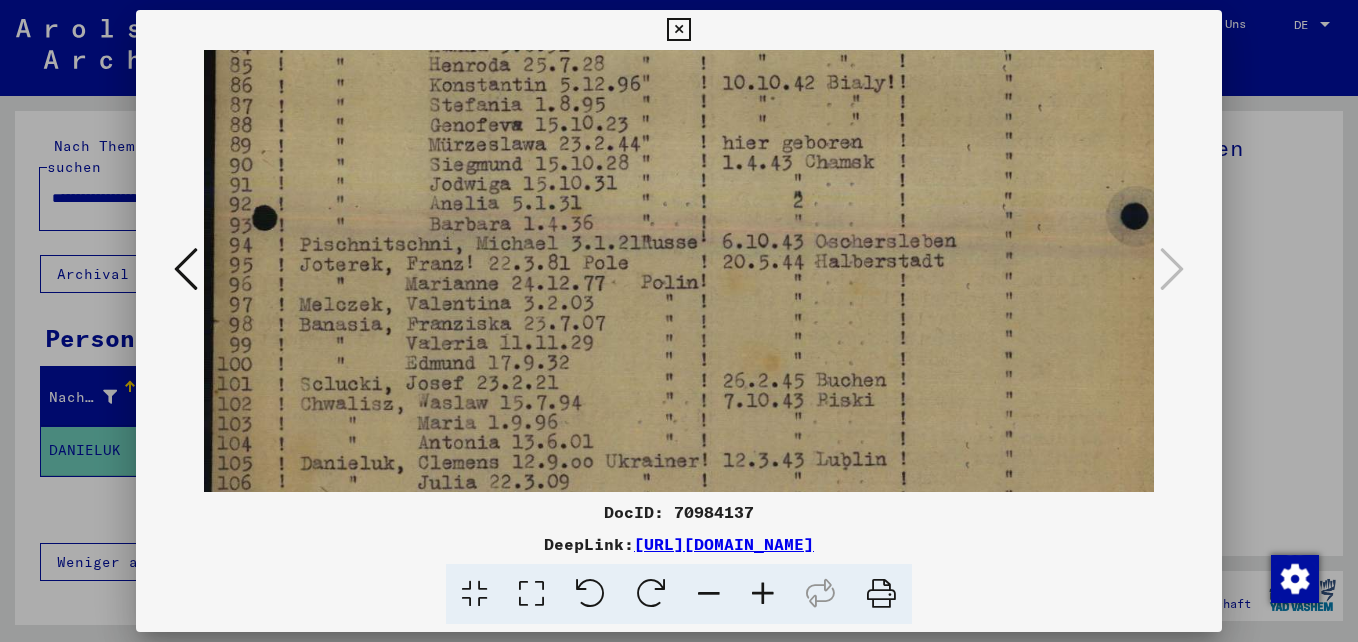 drag, startPoint x: 669, startPoint y: 316, endPoint x: 671, endPoint y: -7, distance: 323.0062 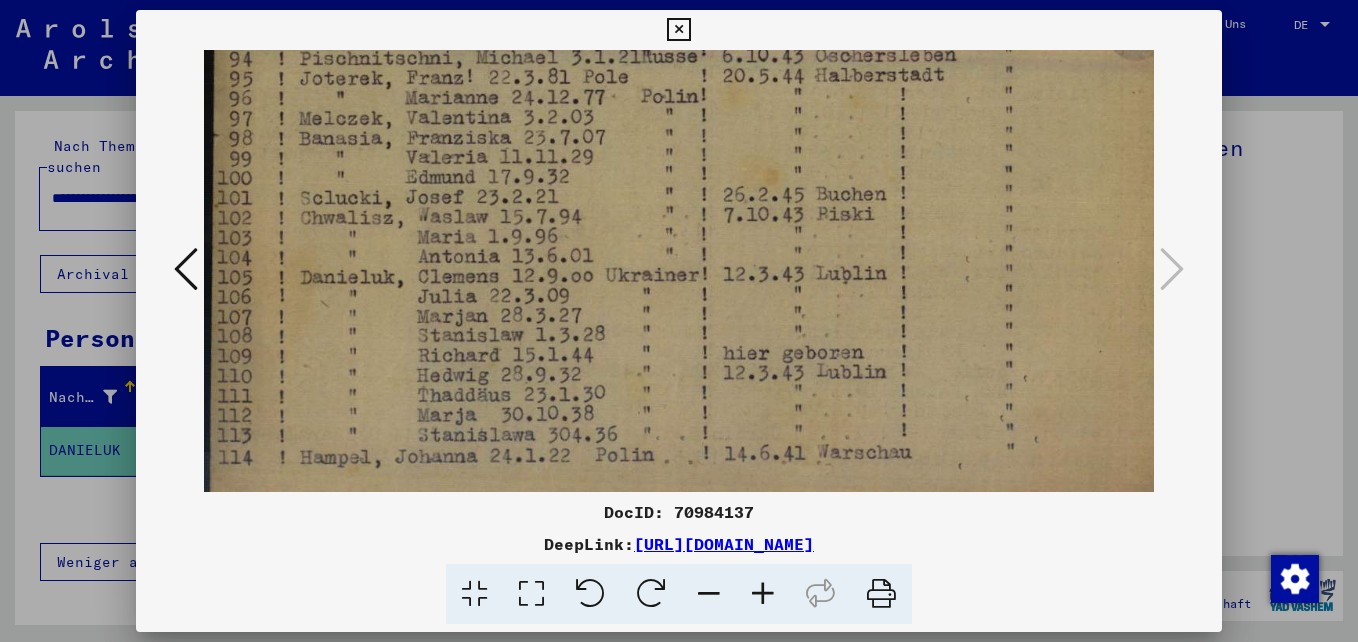 scroll, scrollTop: 950, scrollLeft: 0, axis: vertical 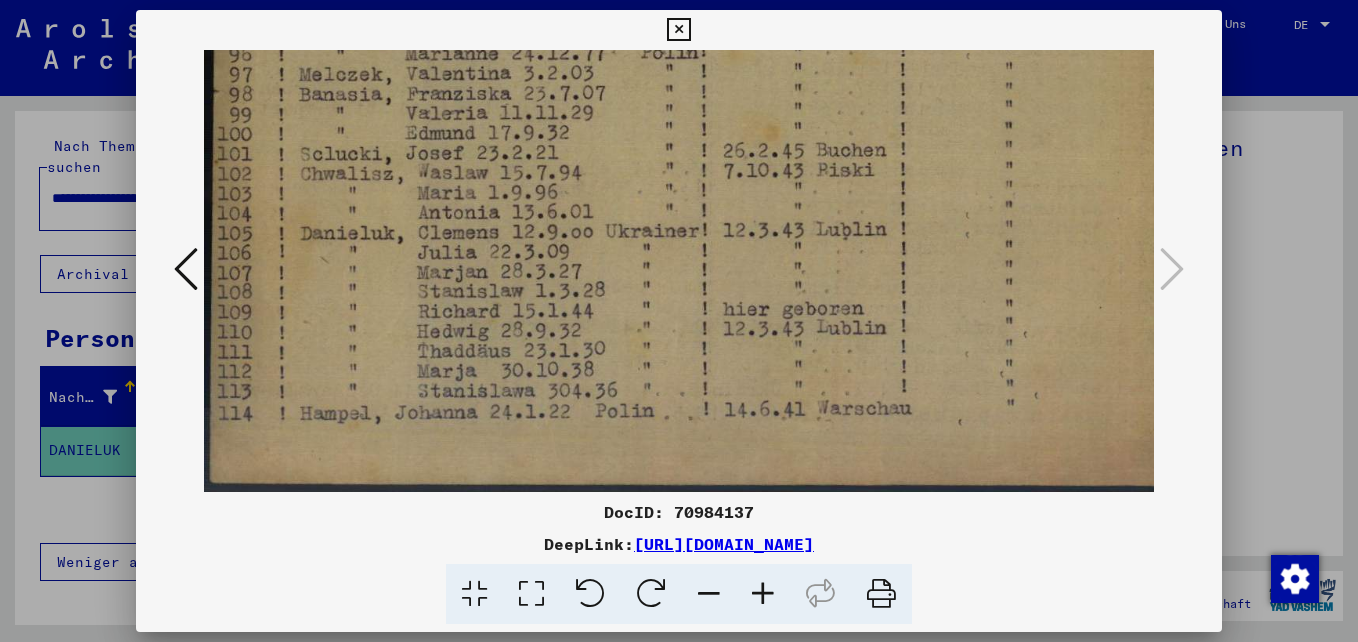 drag, startPoint x: 691, startPoint y: 268, endPoint x: 735, endPoint y: -27, distance: 298.2633 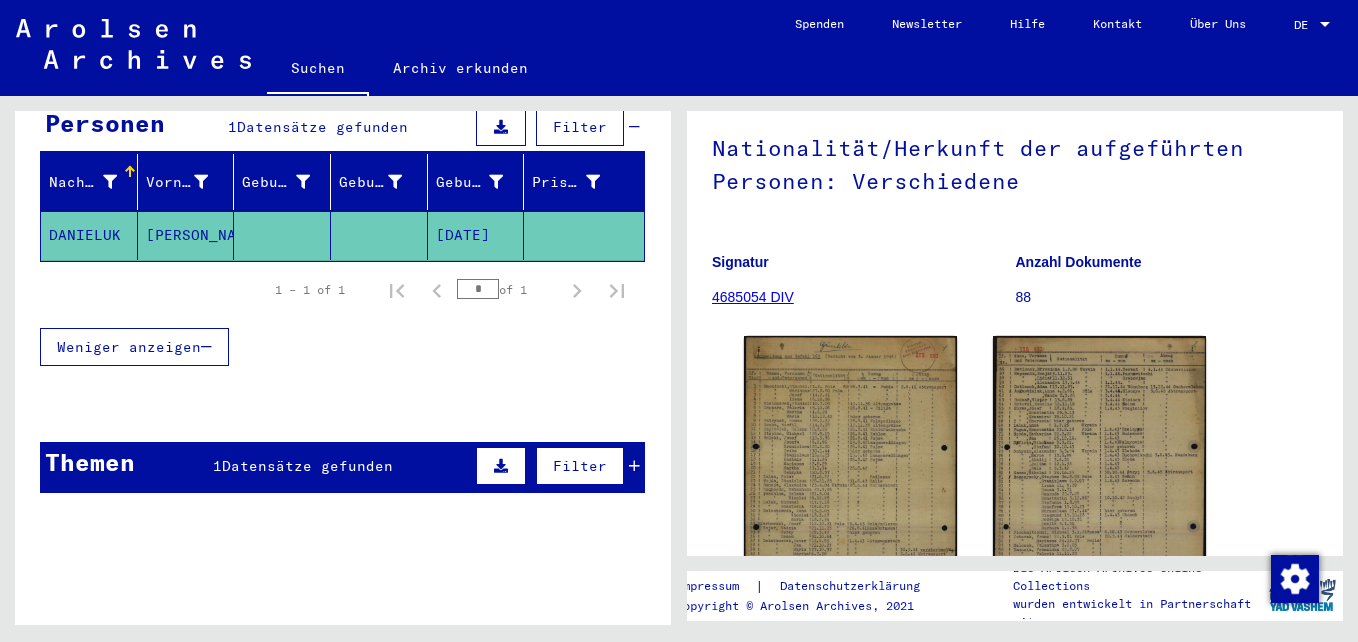 scroll, scrollTop: 290, scrollLeft: 0, axis: vertical 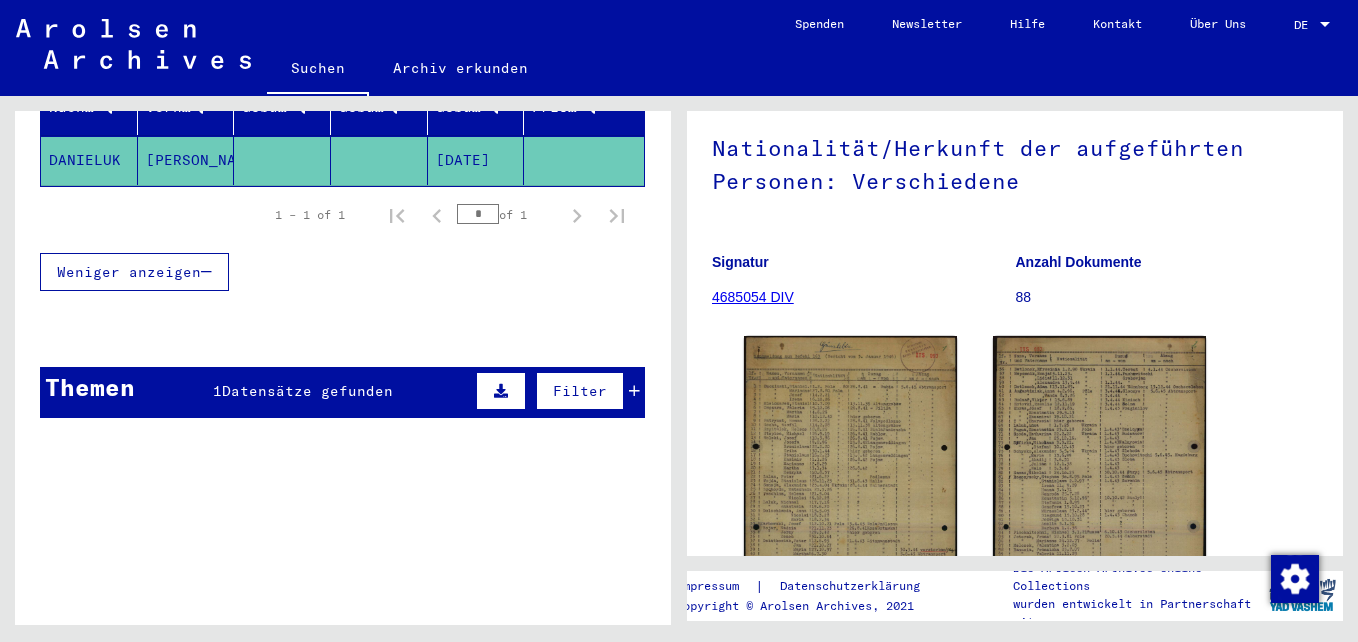 click on "Datensätze gefunden" at bounding box center (307, 391) 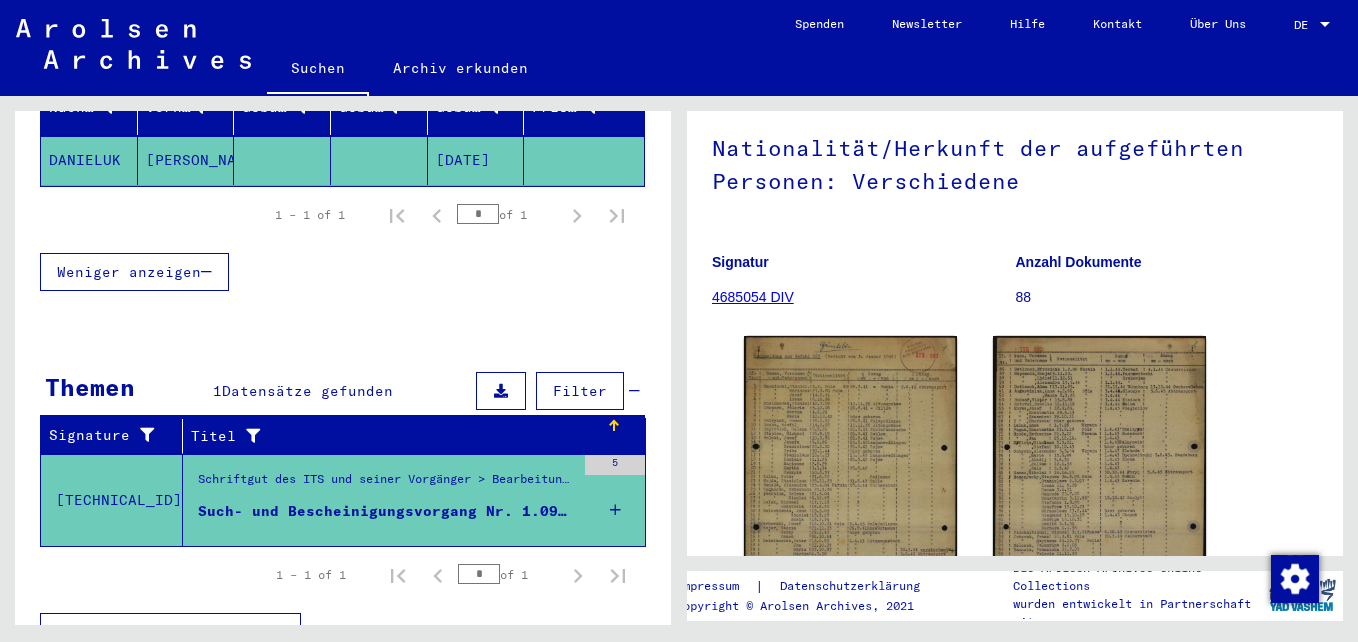 click on "Such- und Bescheinigungsvorgang Nr. 1.090.927 für [PERSON_NAME][GEOGRAPHIC_DATA] geboren [DEMOGRAPHIC_DATA]" at bounding box center [386, 511] 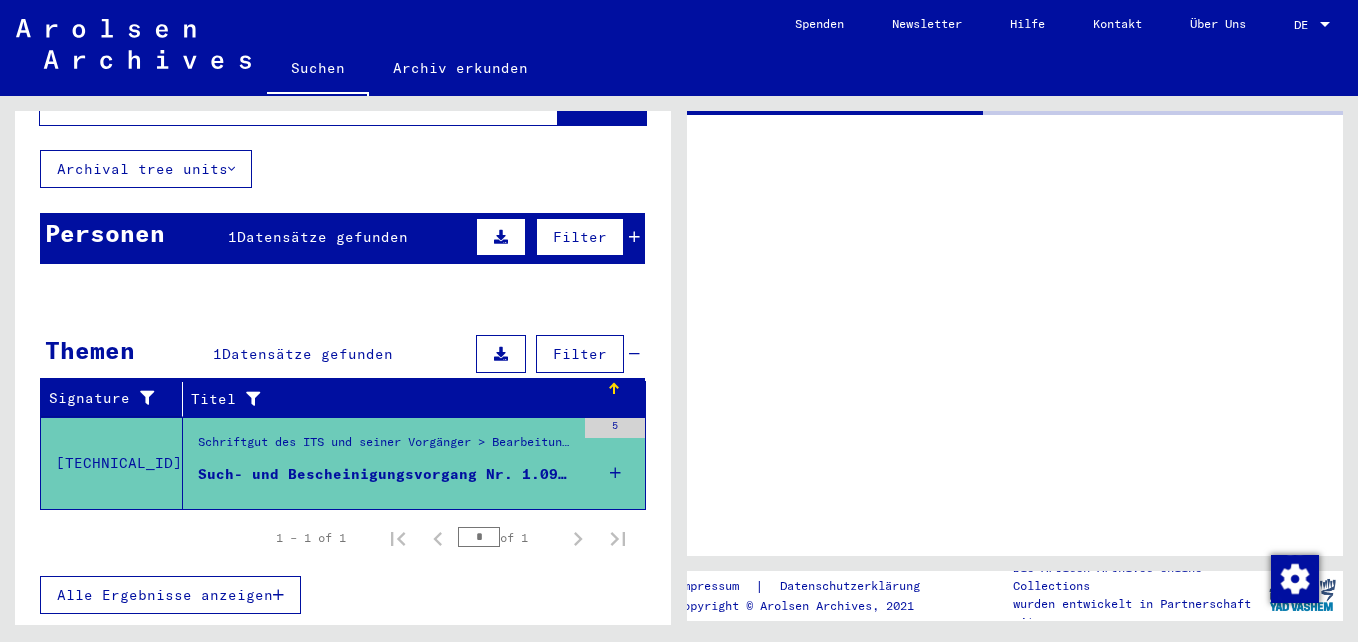 scroll, scrollTop: 0, scrollLeft: 0, axis: both 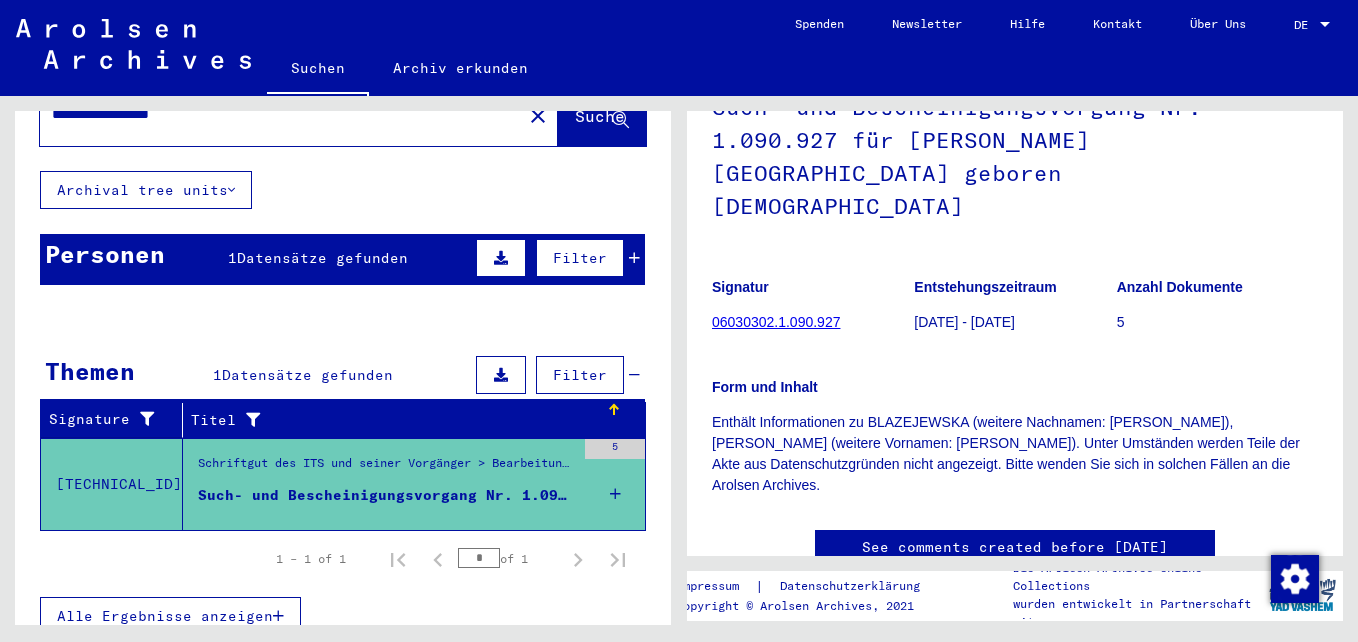 click on "06030302.1.090.927" 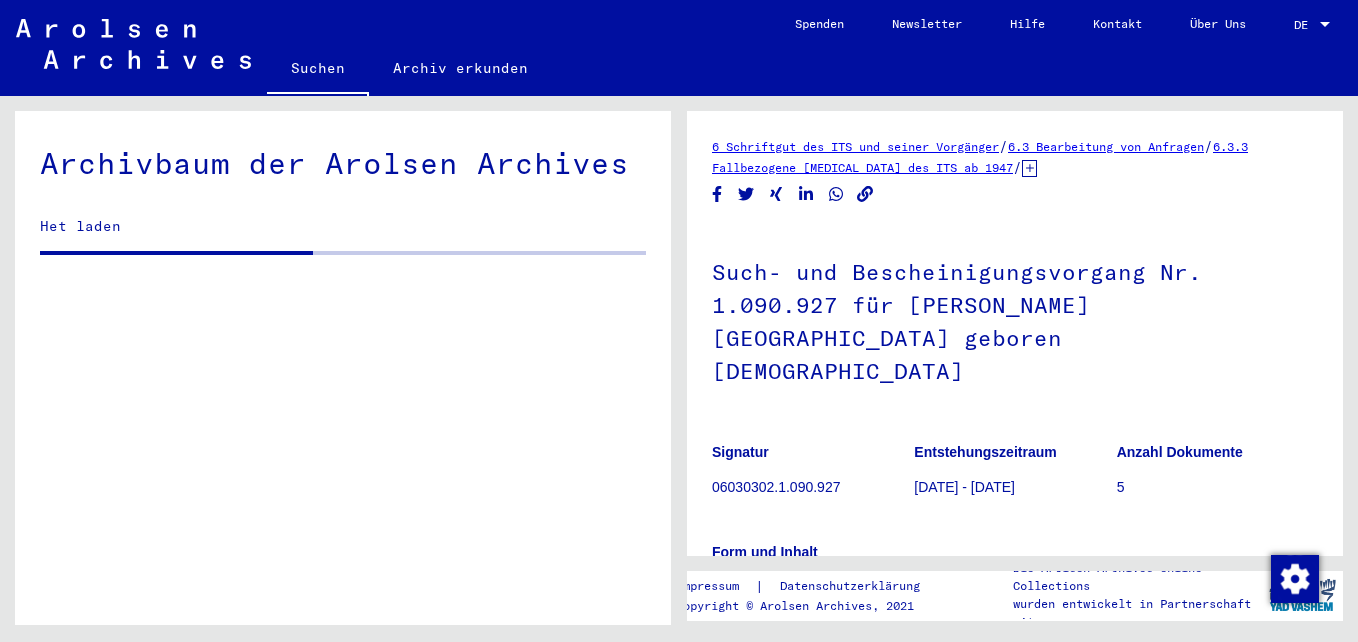 scroll, scrollTop: 0, scrollLeft: 0, axis: both 